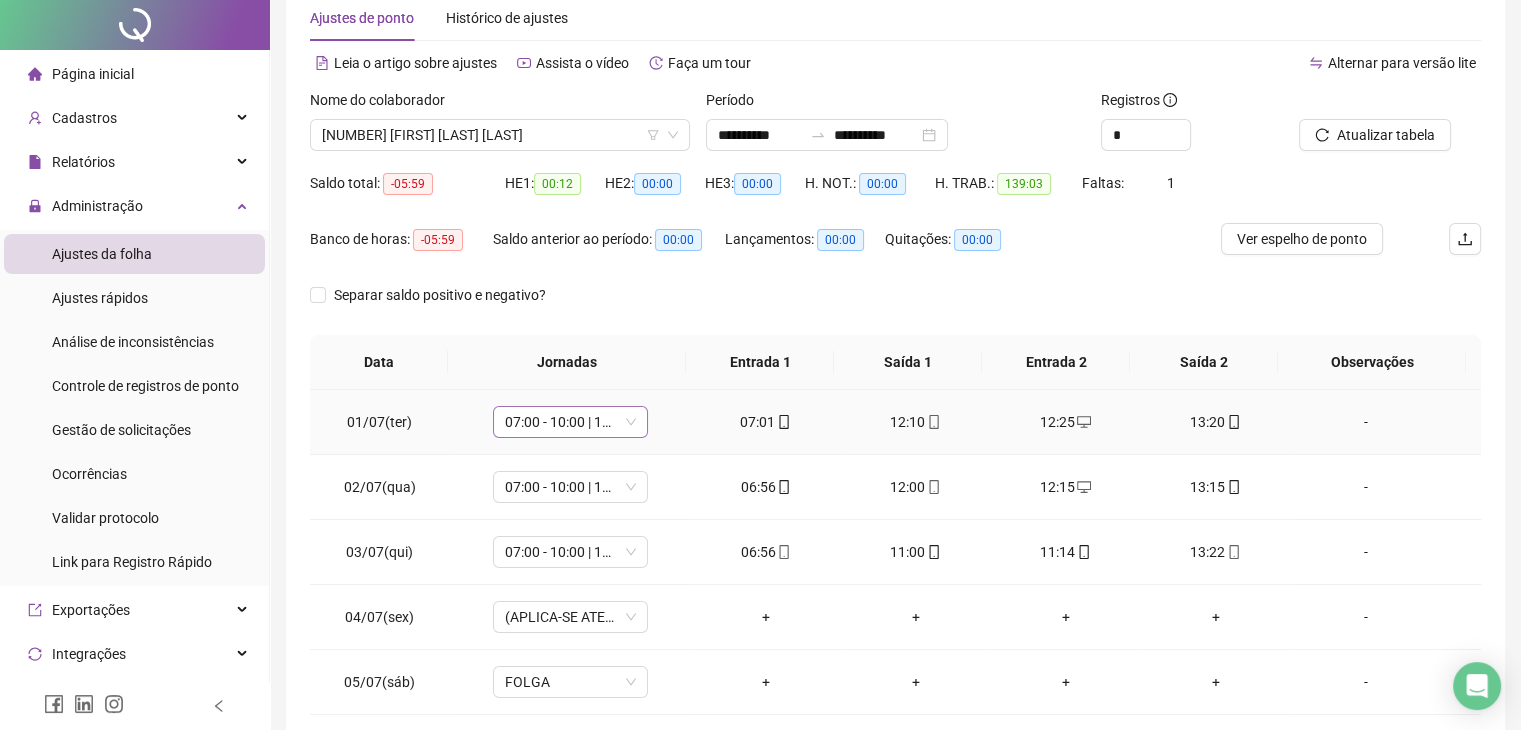 scroll, scrollTop: 0, scrollLeft: 0, axis: both 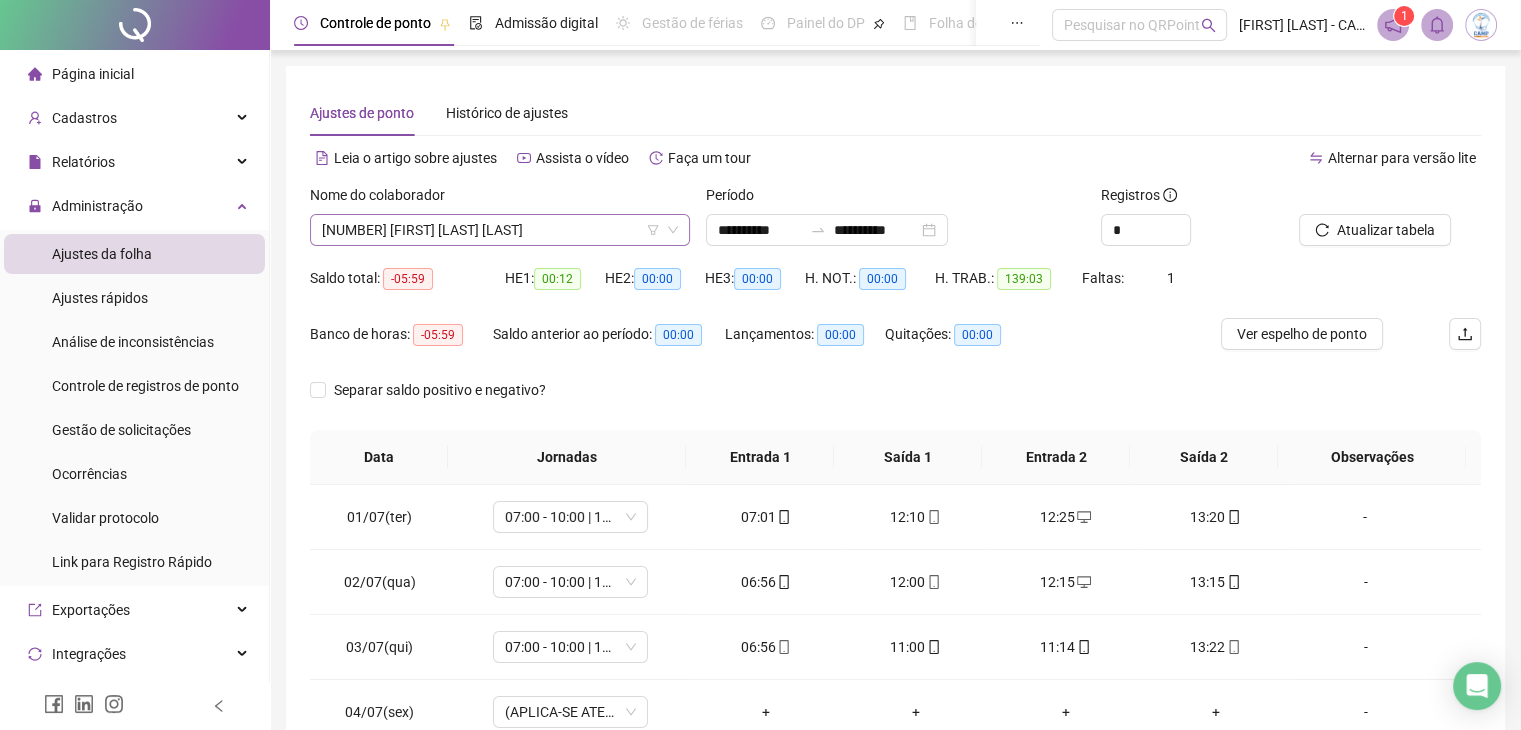 click on "[NUMBER] [FIRST] [LAST] [LAST]" at bounding box center [500, 230] 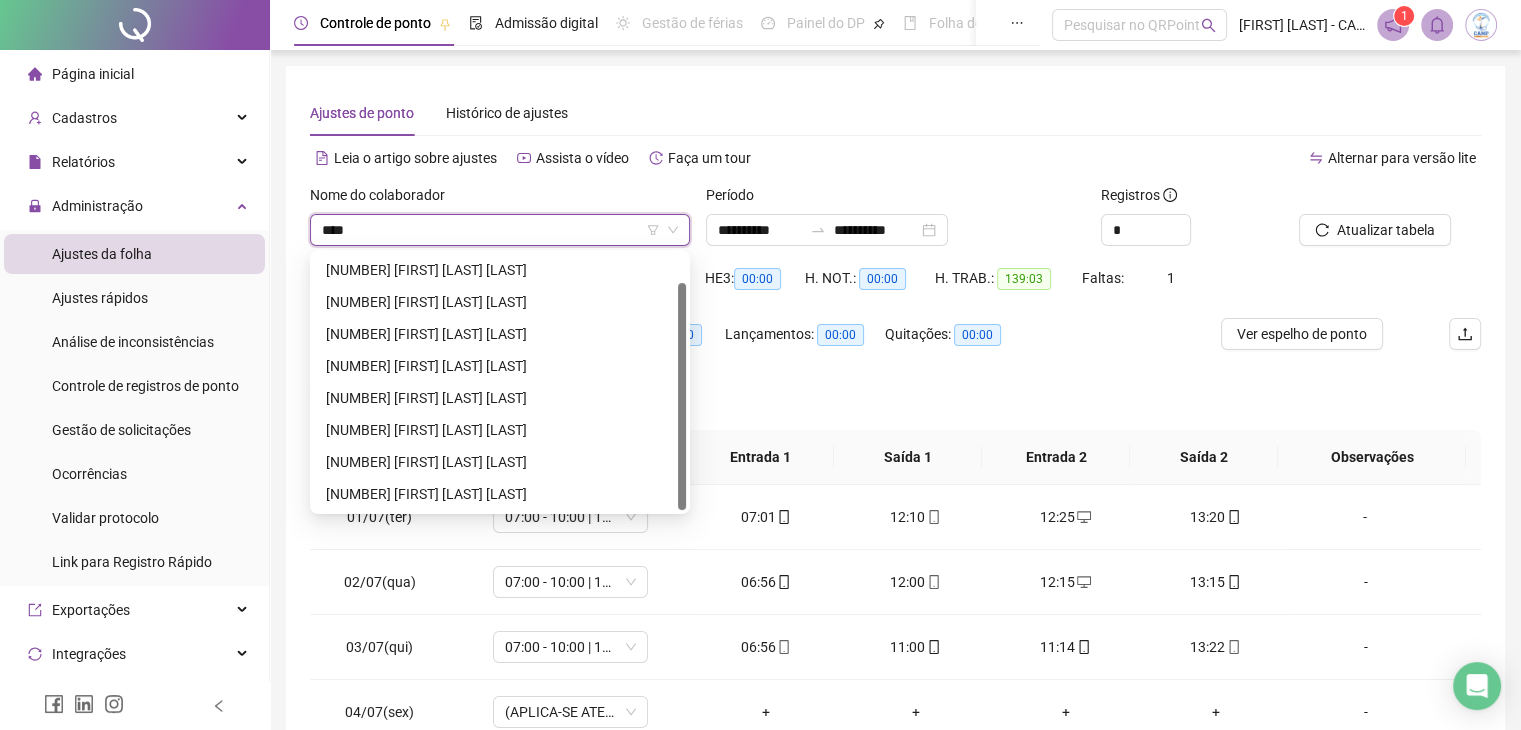 type on "*****" 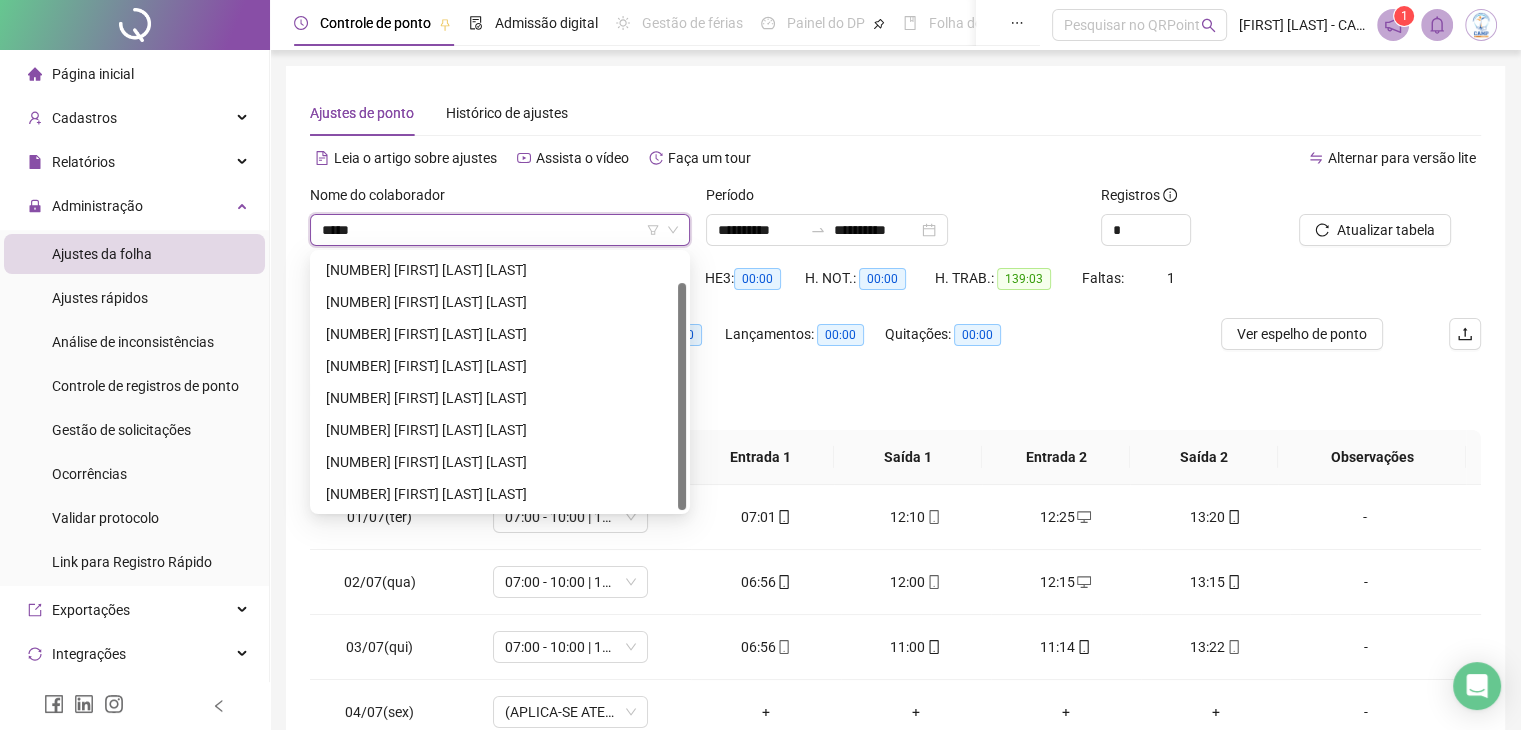 scroll, scrollTop: 0, scrollLeft: 0, axis: both 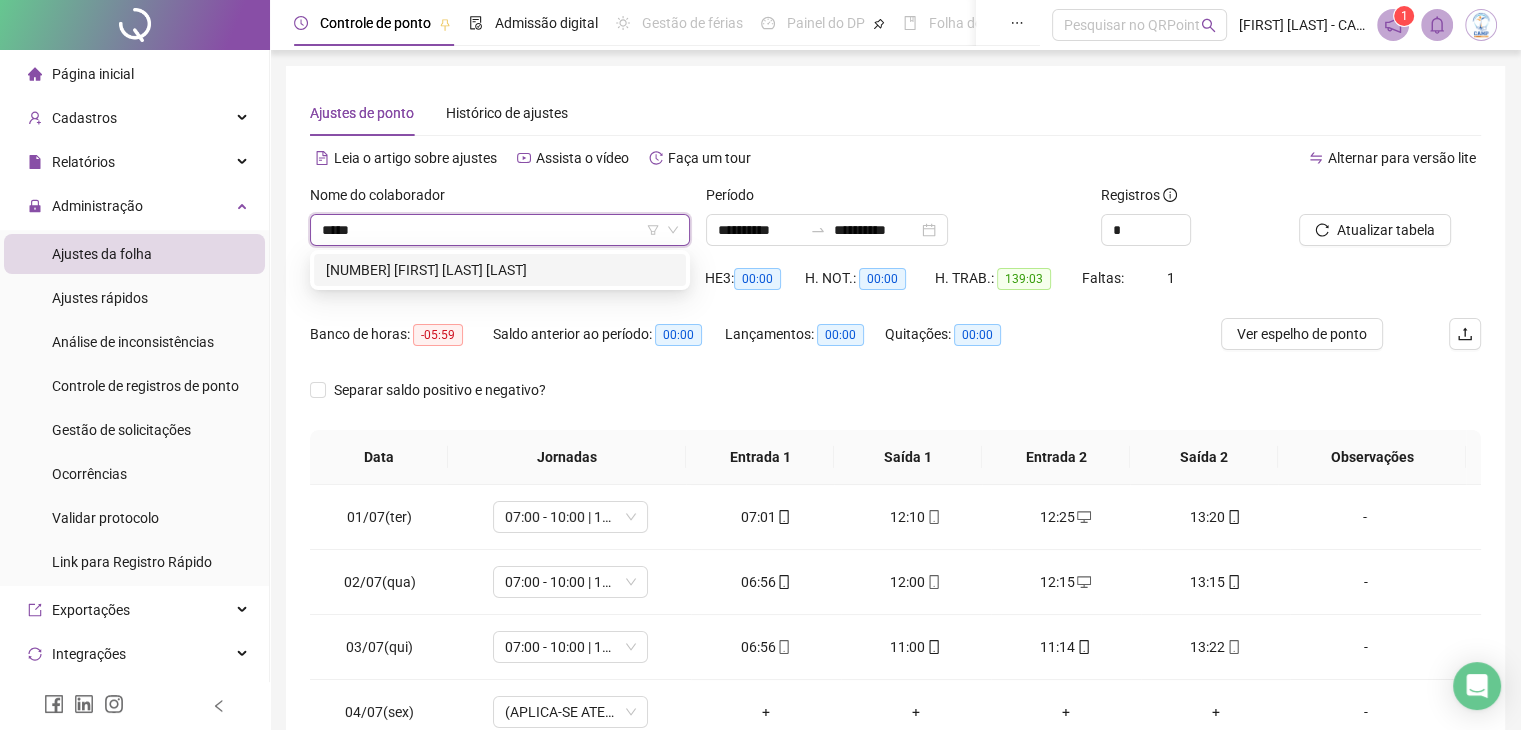 click on "[NUMBER] [FIRST] [LAST] [LAST]" at bounding box center [500, 270] 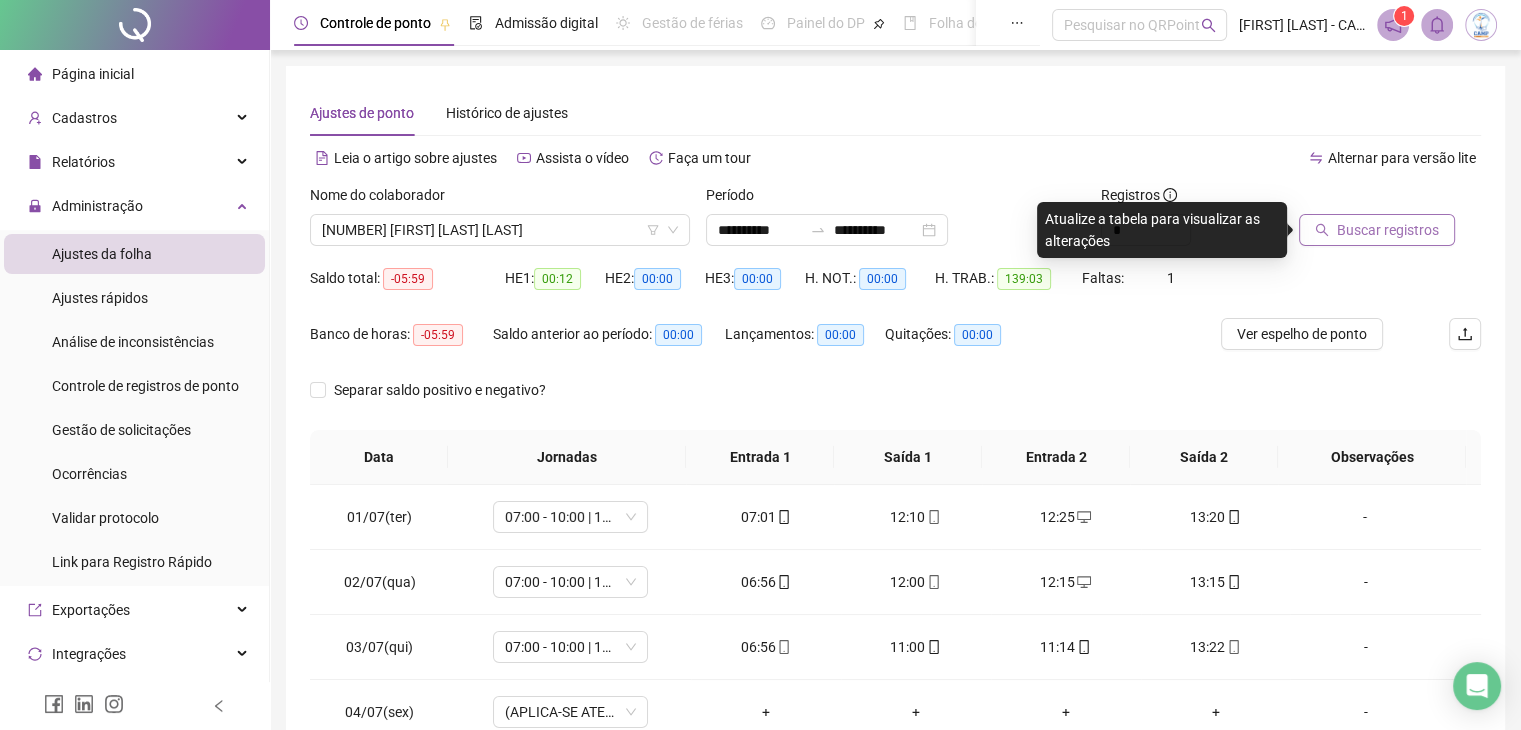click on "Buscar registros" at bounding box center [1388, 230] 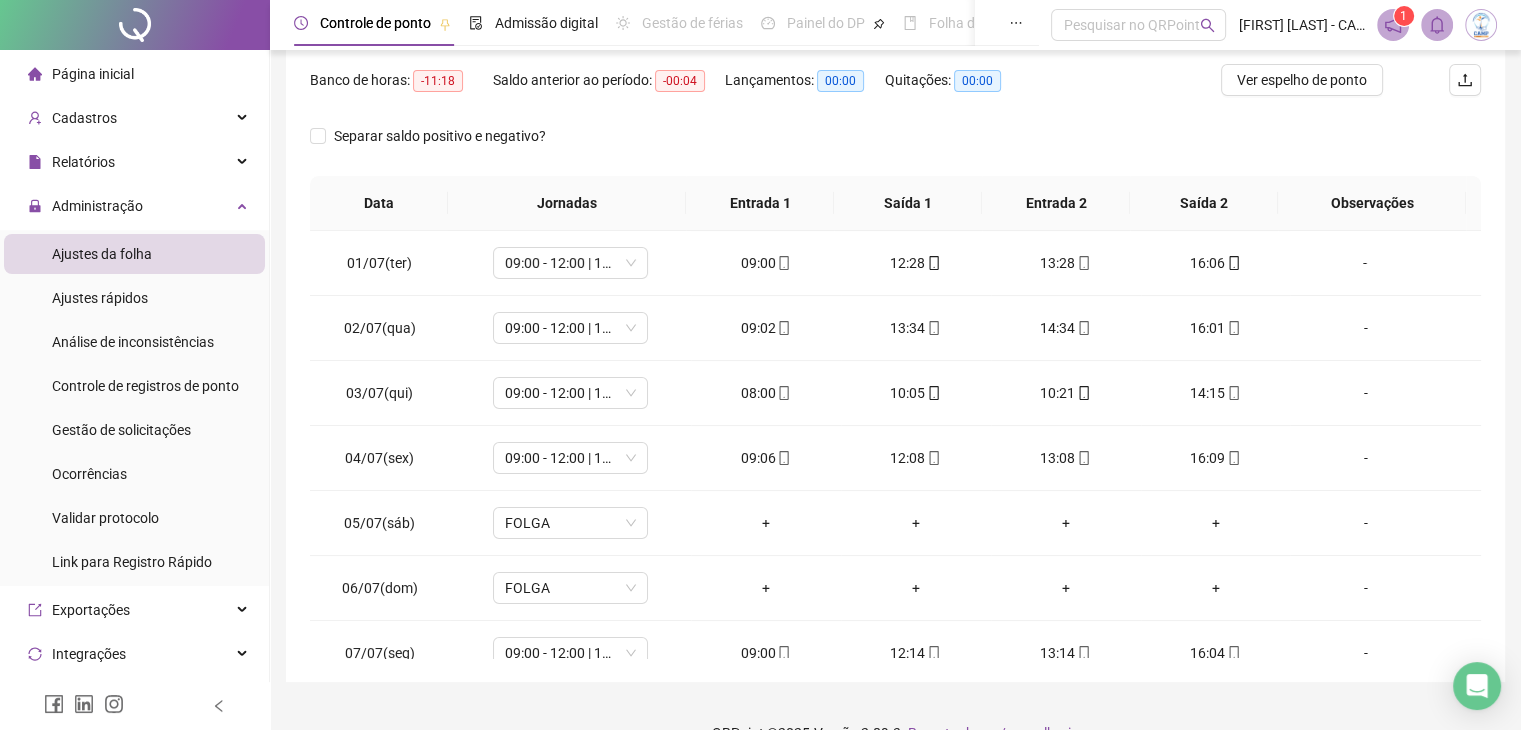 scroll, scrollTop: 292, scrollLeft: 0, axis: vertical 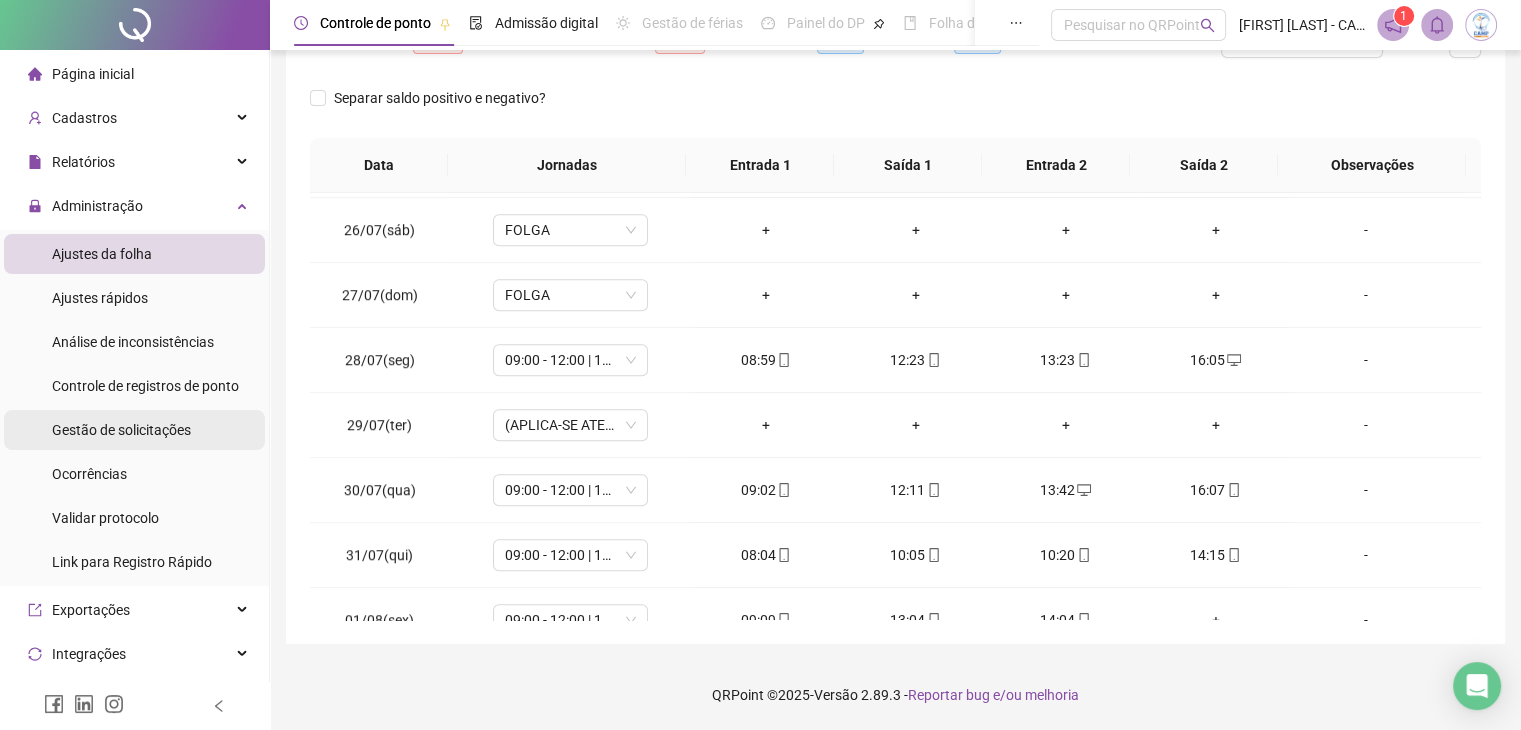 click on "Gestão de solicitações" at bounding box center (121, 430) 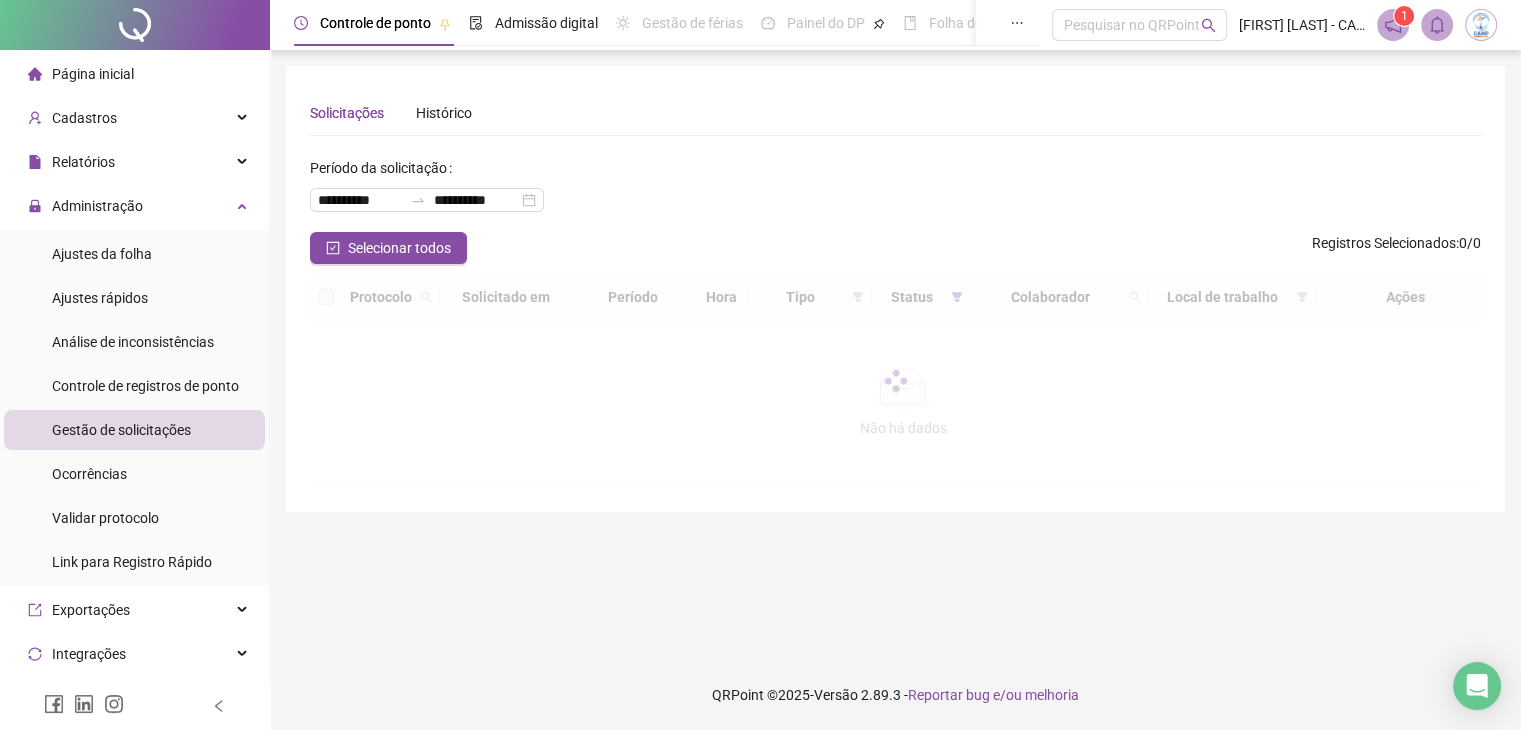 scroll, scrollTop: 0, scrollLeft: 0, axis: both 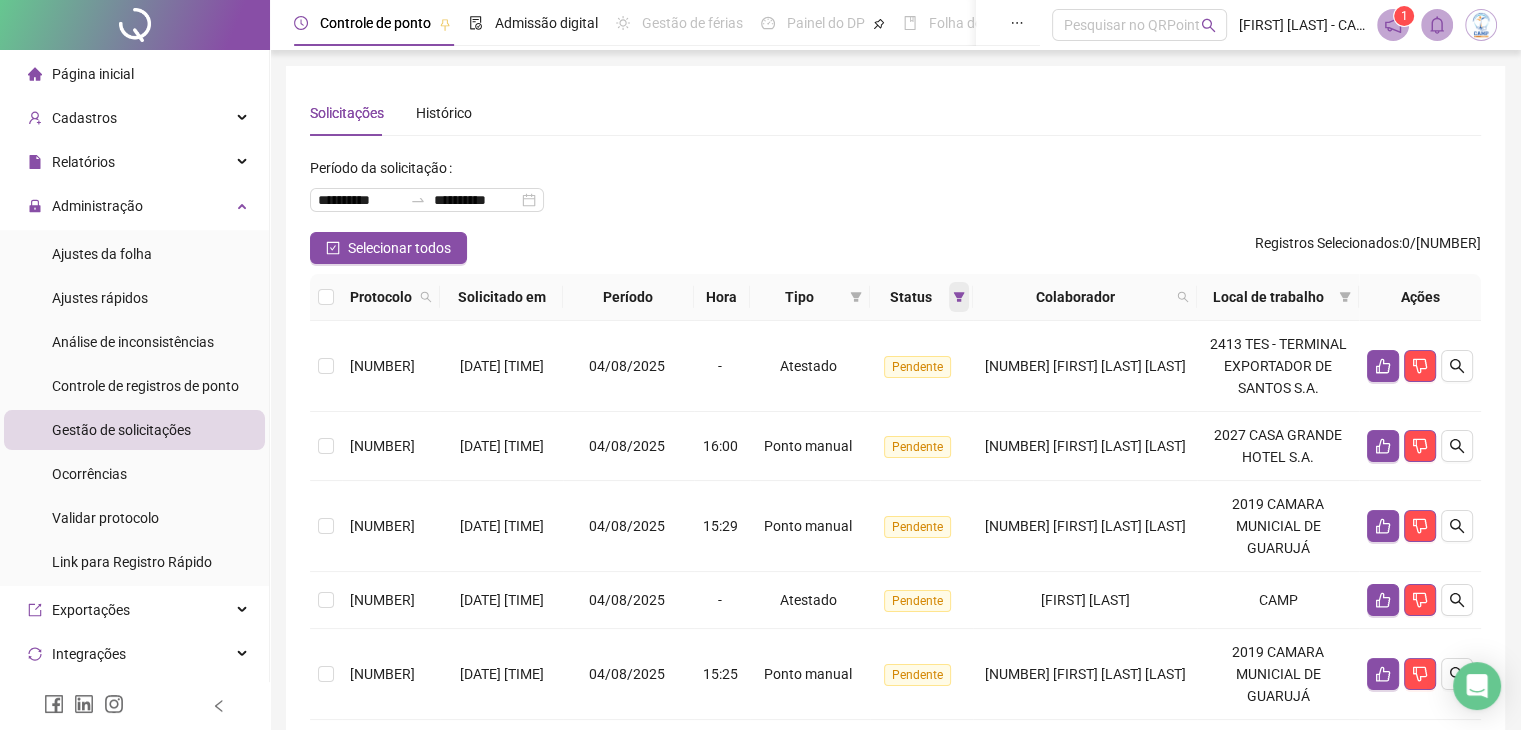 click at bounding box center (959, 297) 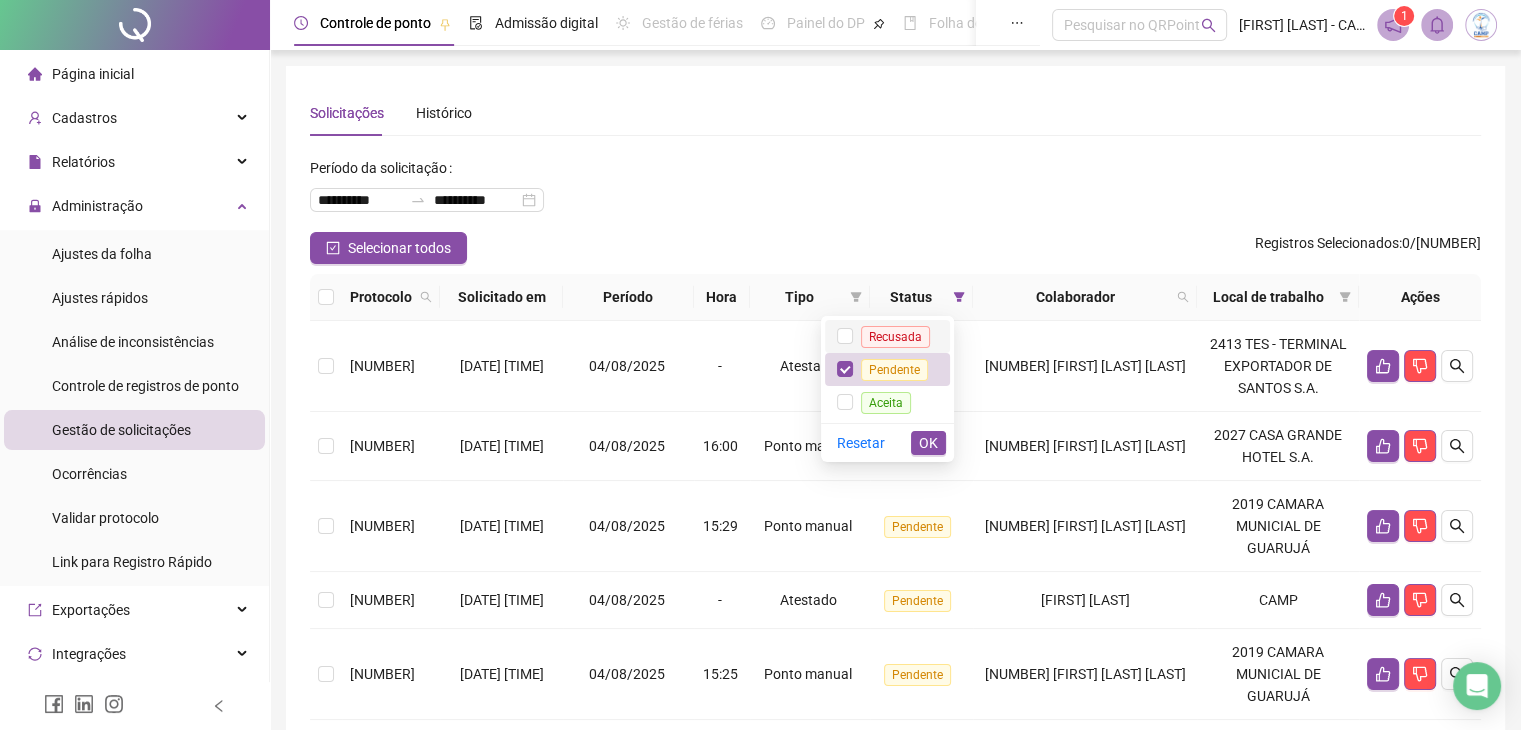 click on "Recusada" at bounding box center [895, 337] 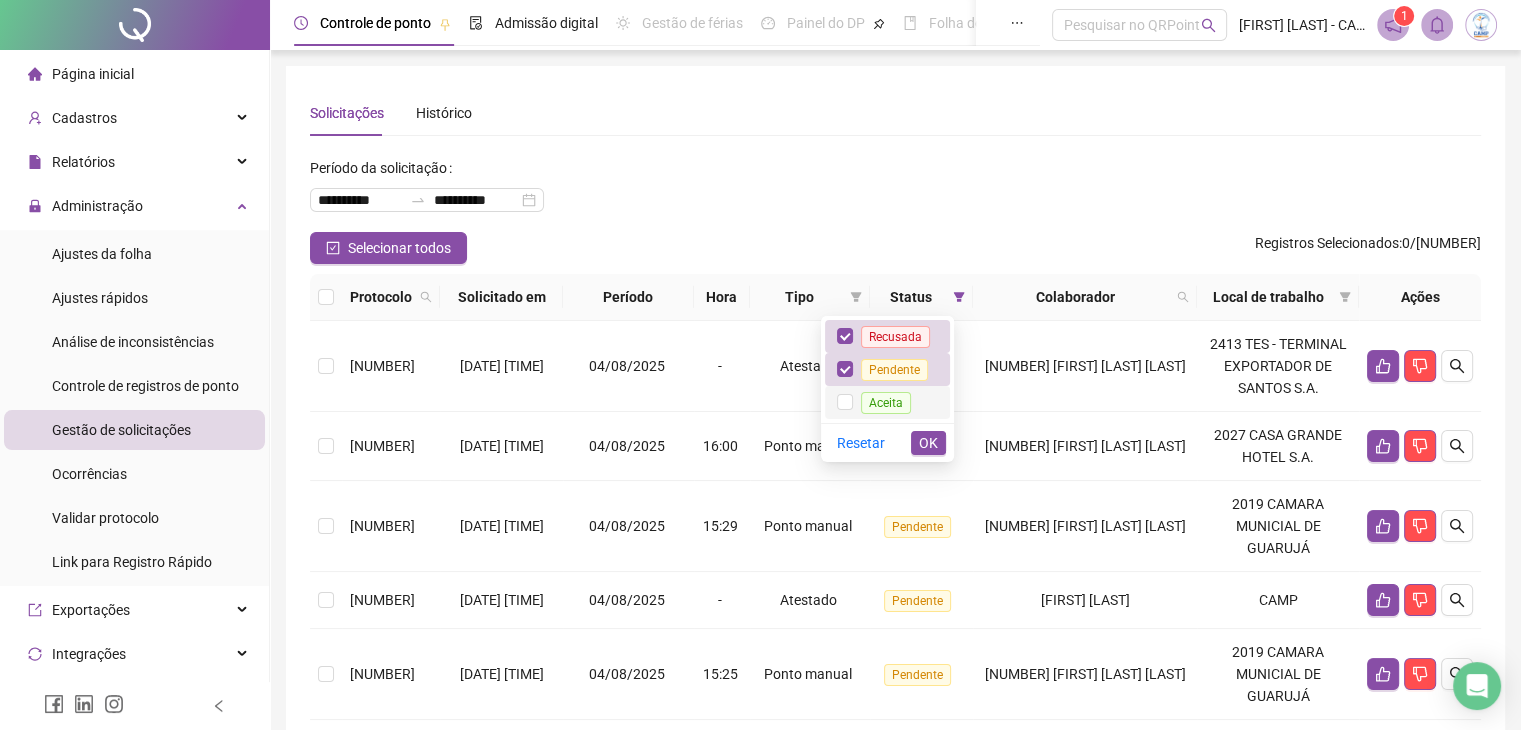 click on "Aceita" at bounding box center [886, 403] 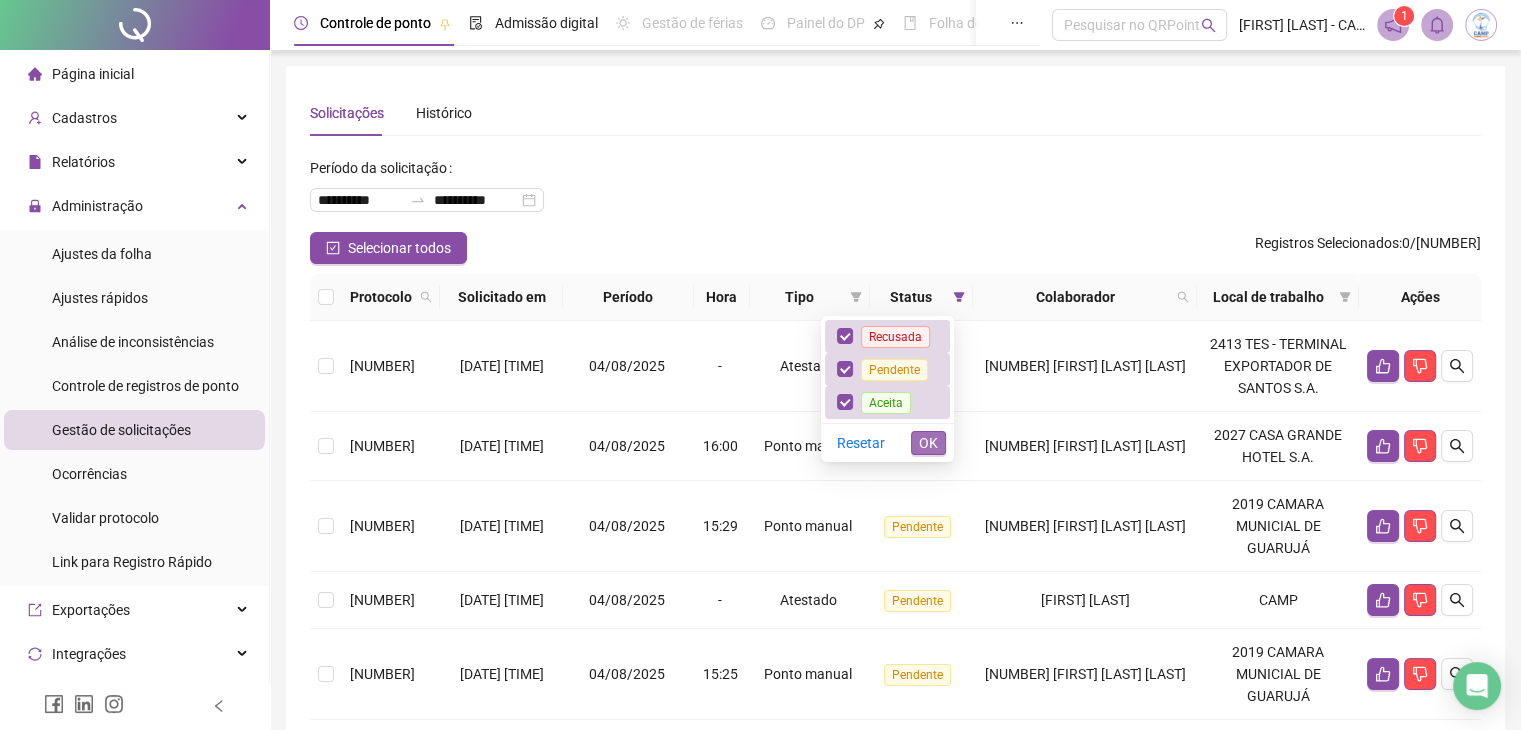 click on "OK" at bounding box center [928, 443] 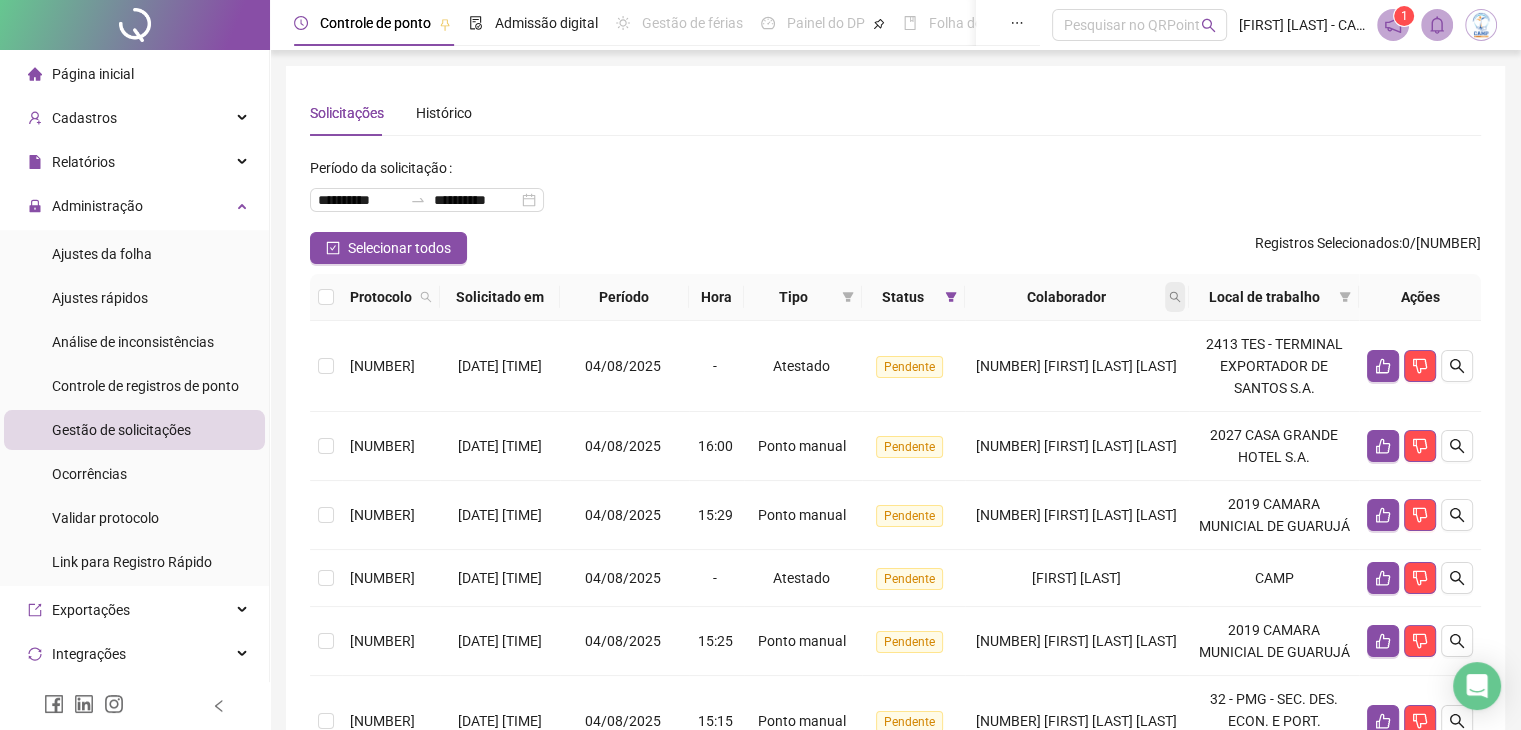 click at bounding box center [1175, 297] 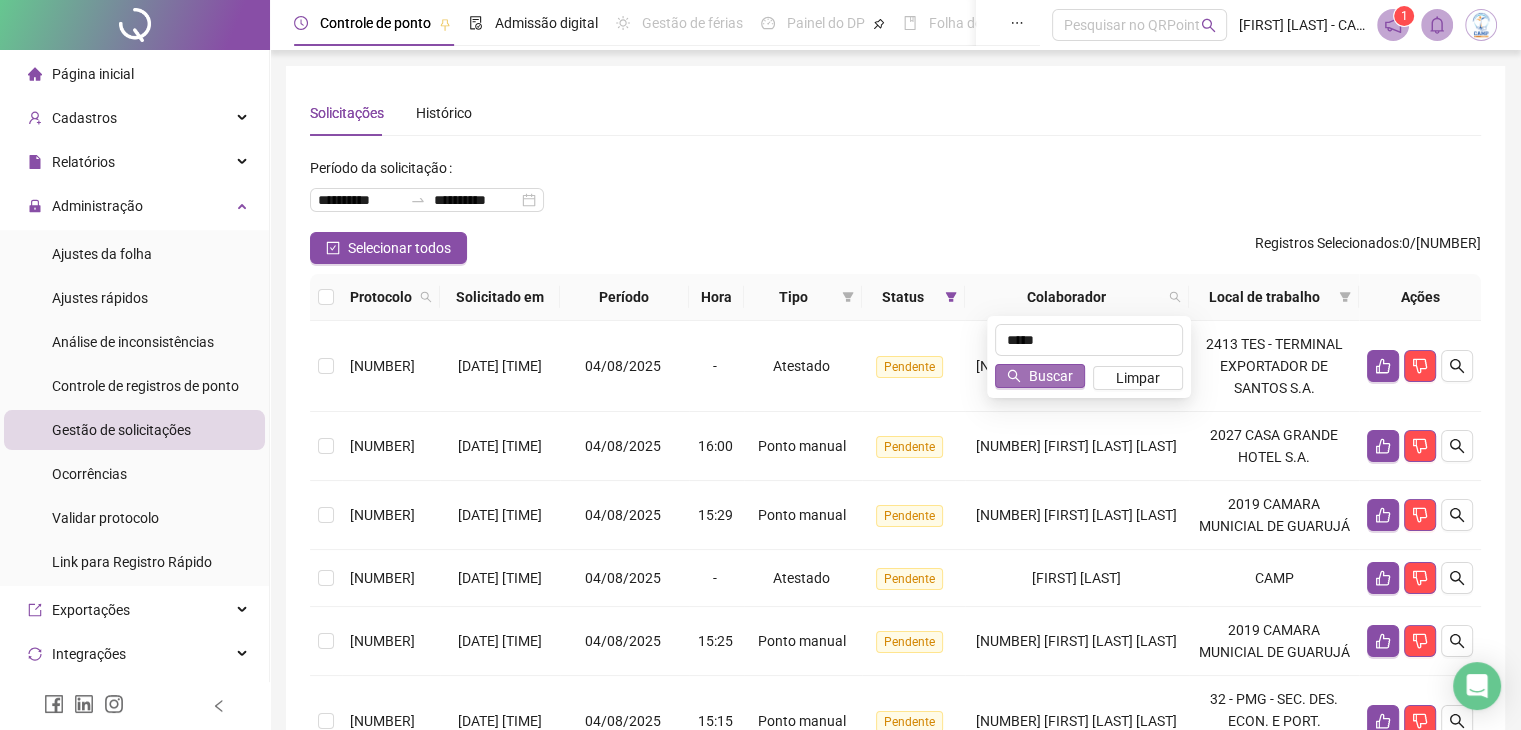 type on "*****" 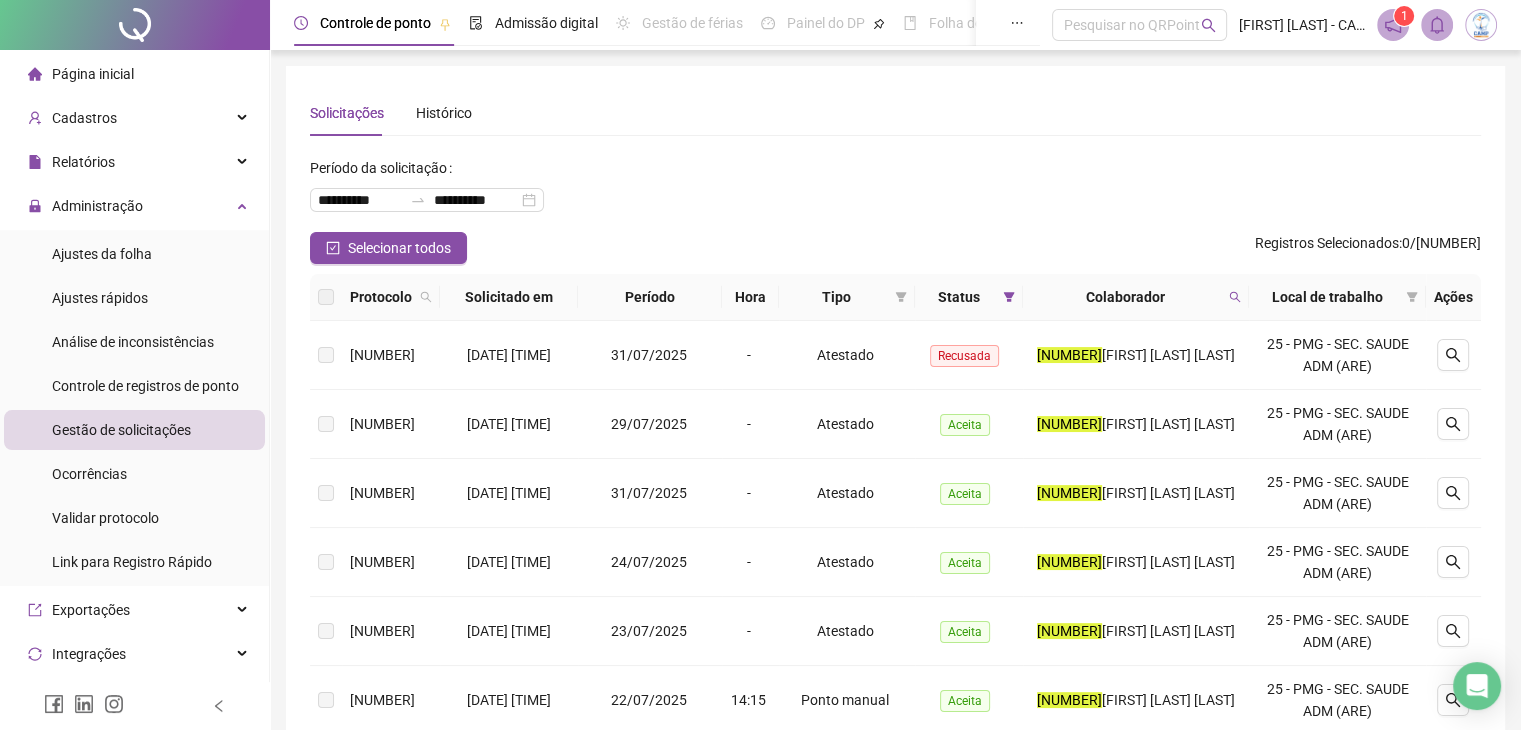 click on "**********" at bounding box center (895, 647) 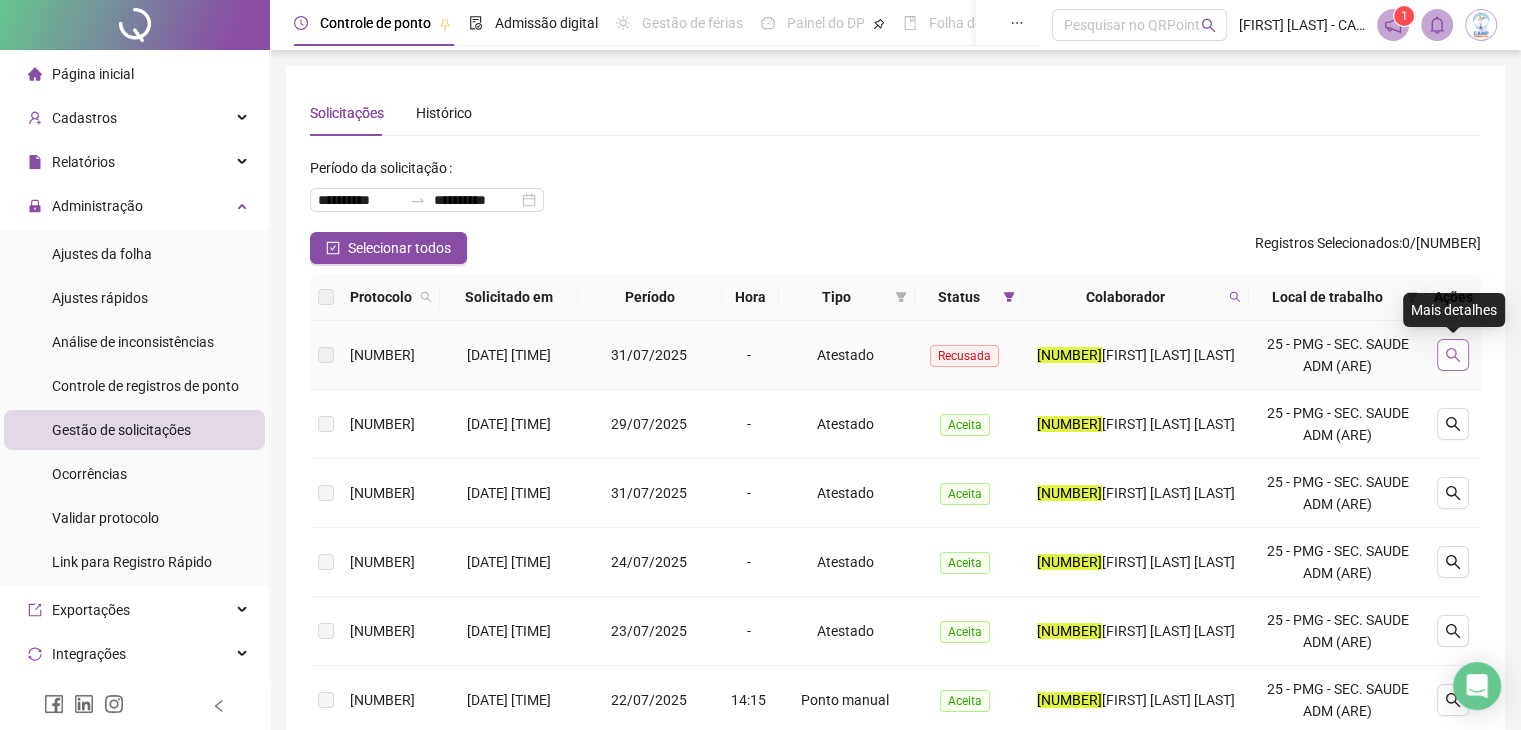 click 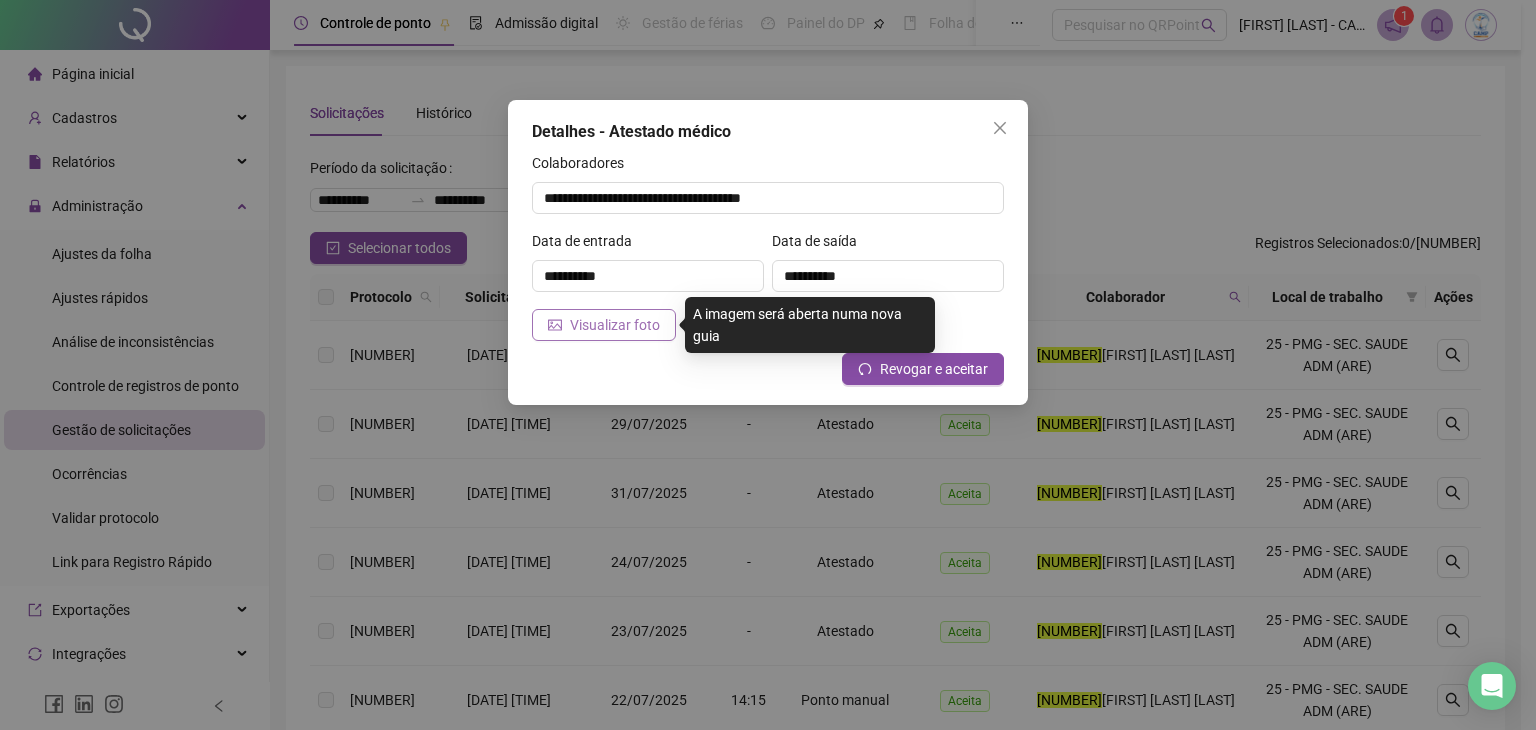 click on "Visualizar foto" at bounding box center (615, 325) 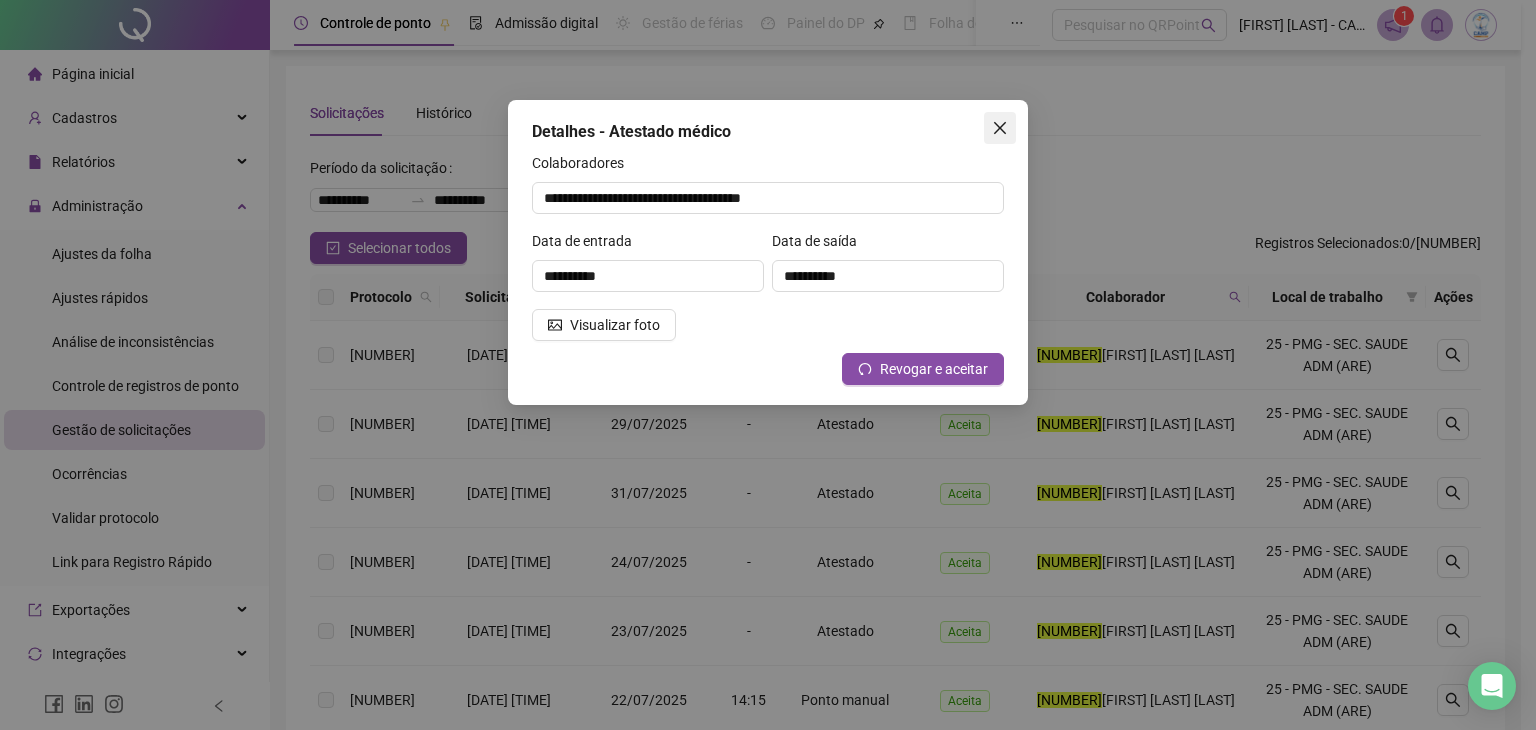 click 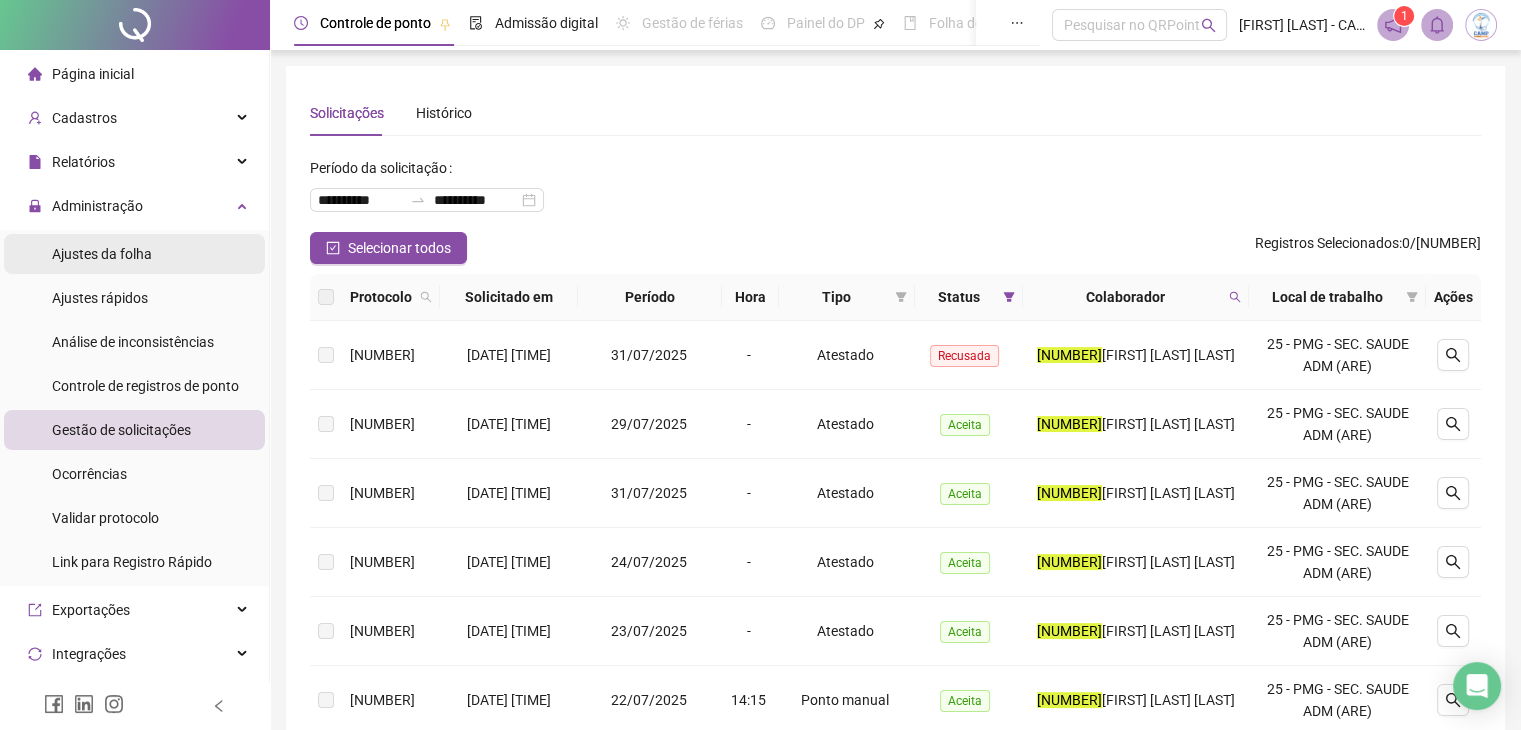 click on "Ajustes da folha" at bounding box center (102, 254) 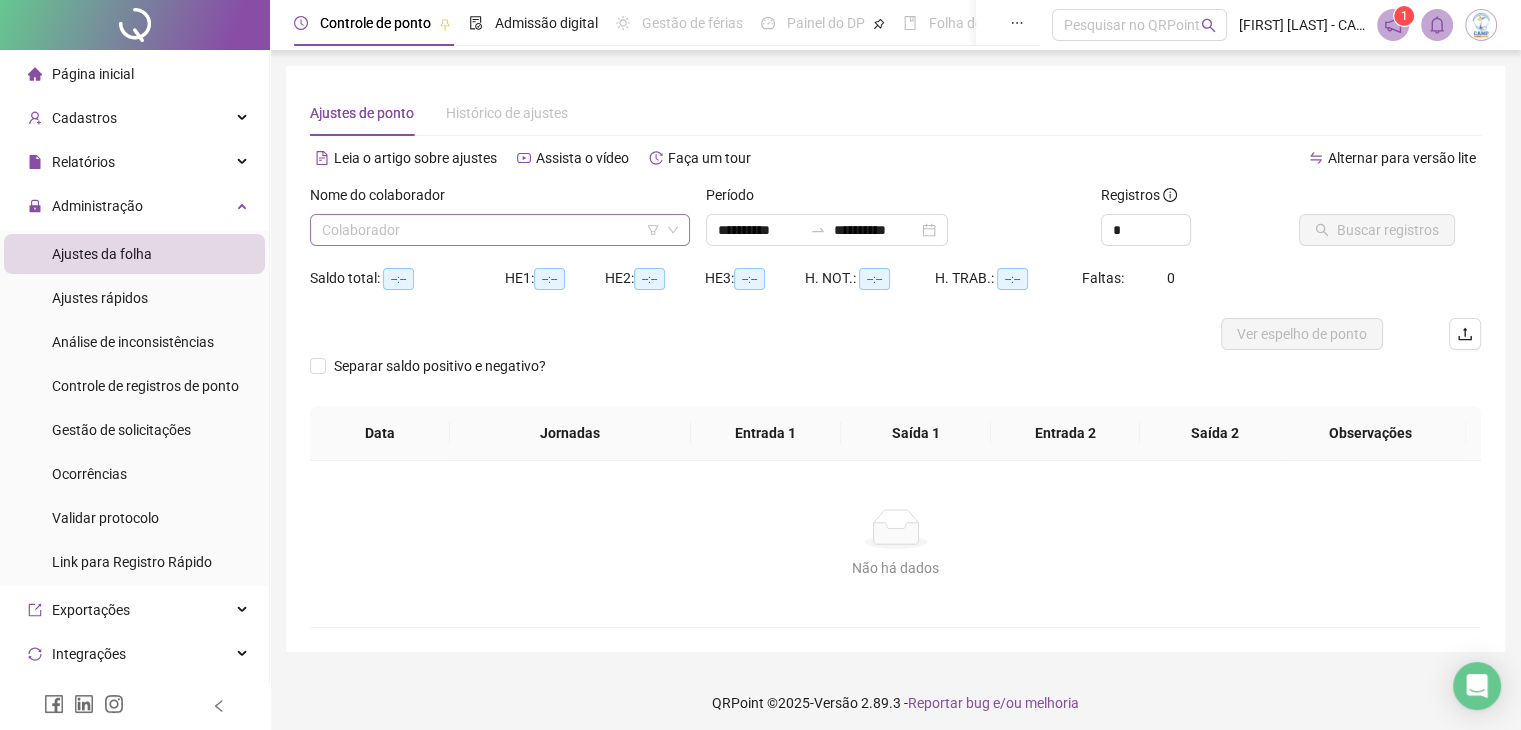 click at bounding box center (491, 230) 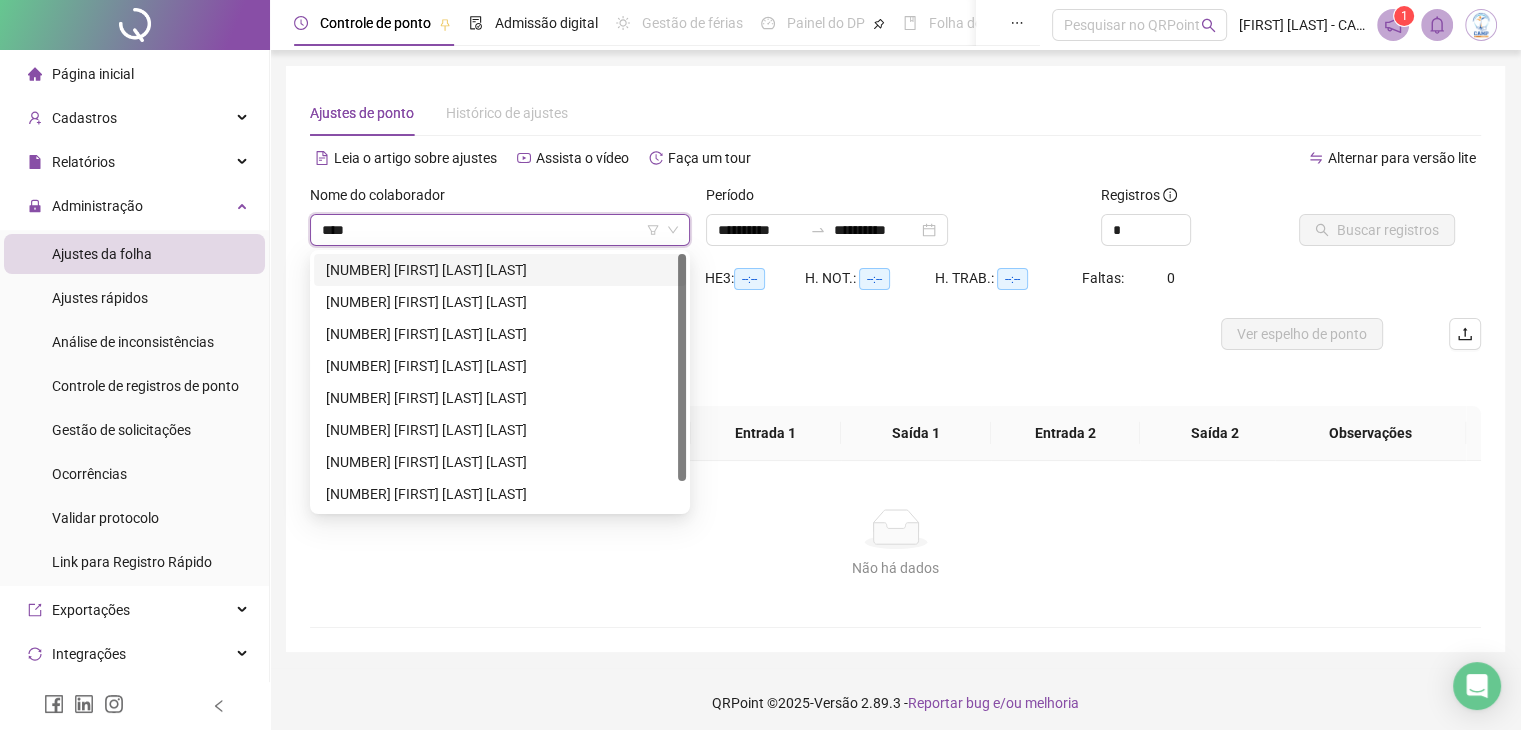 type on "*****" 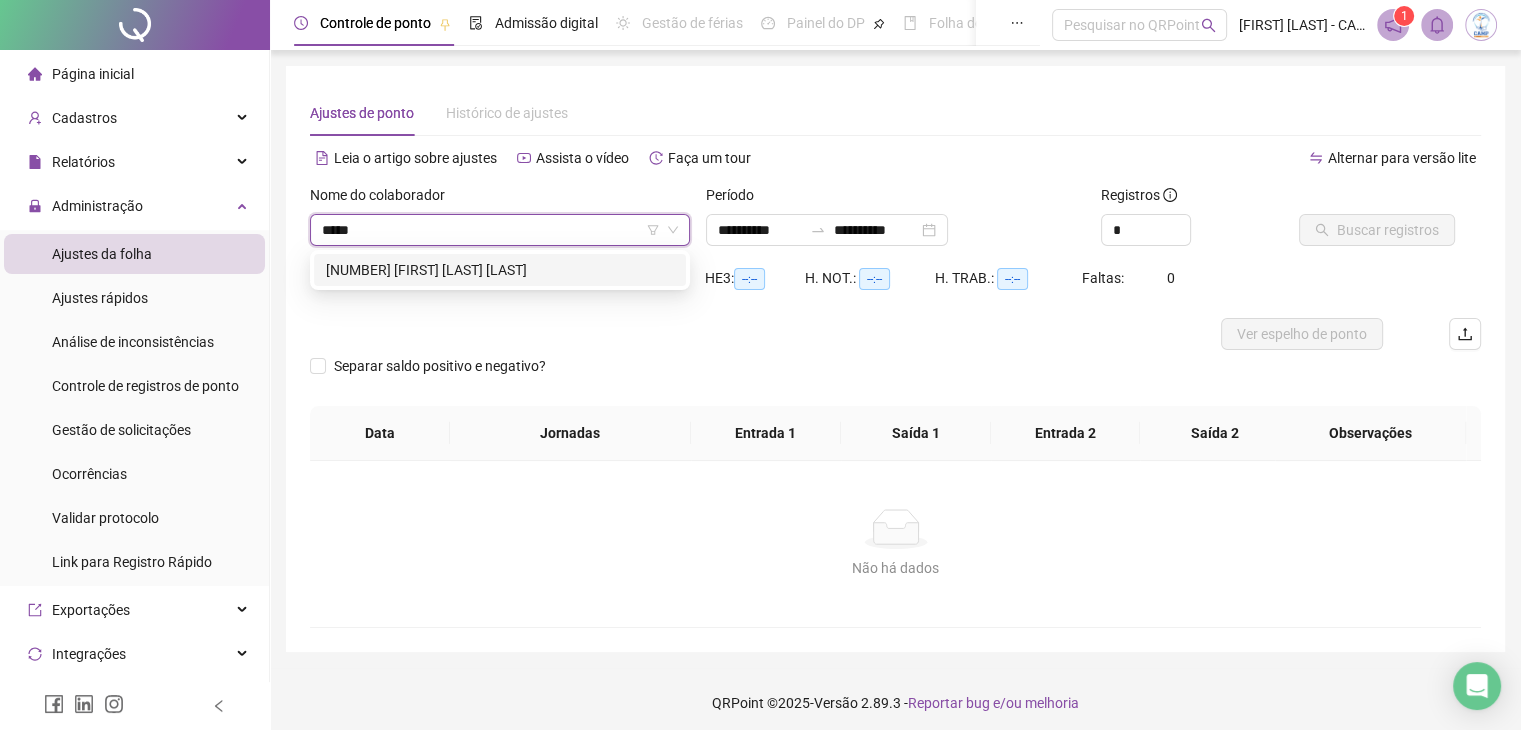 click on "[NUMBER] [FIRST] [LAST] [LAST]" at bounding box center [500, 270] 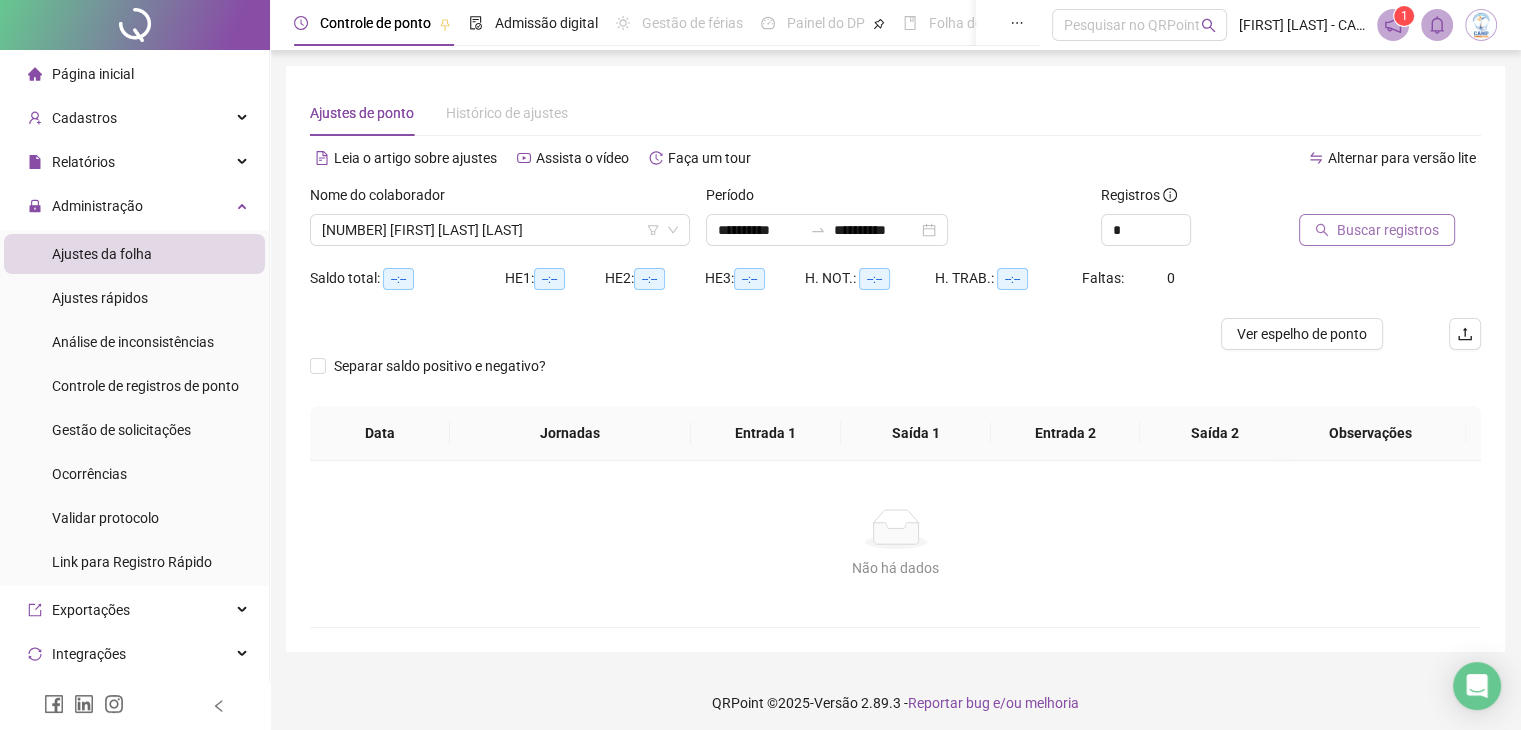 click on "Buscar registros" at bounding box center [1388, 230] 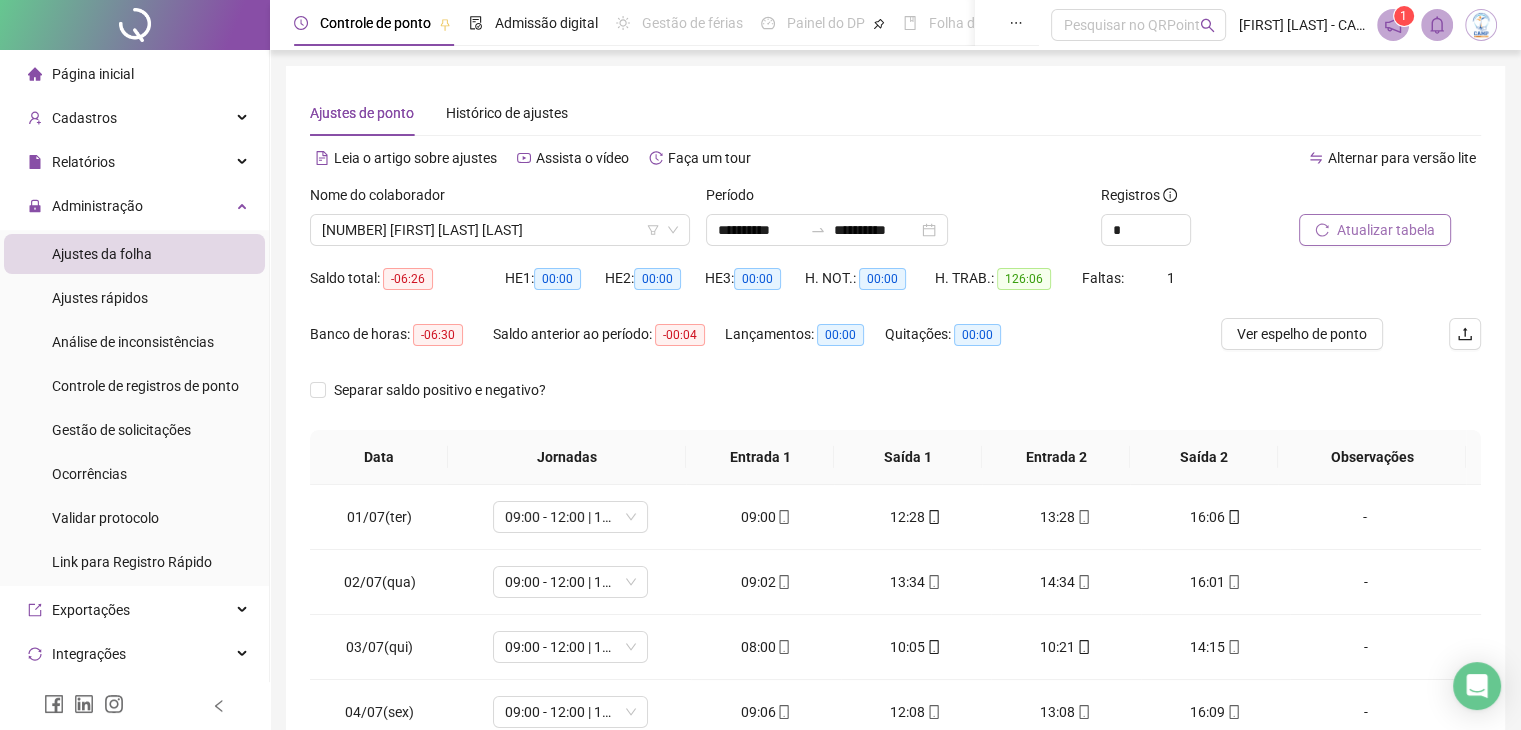 scroll, scrollTop: 292, scrollLeft: 0, axis: vertical 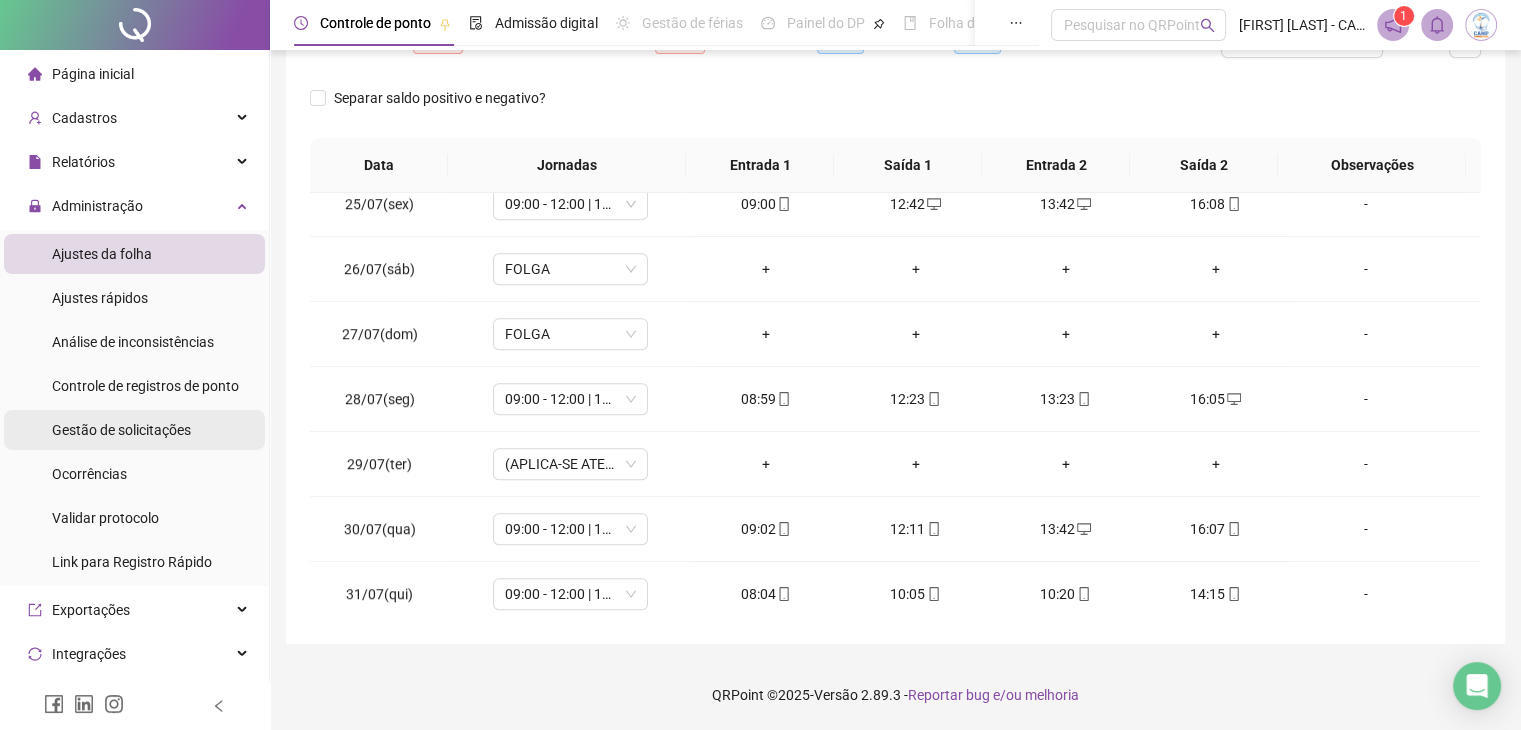 click on "Gestão de solicitações" at bounding box center (121, 430) 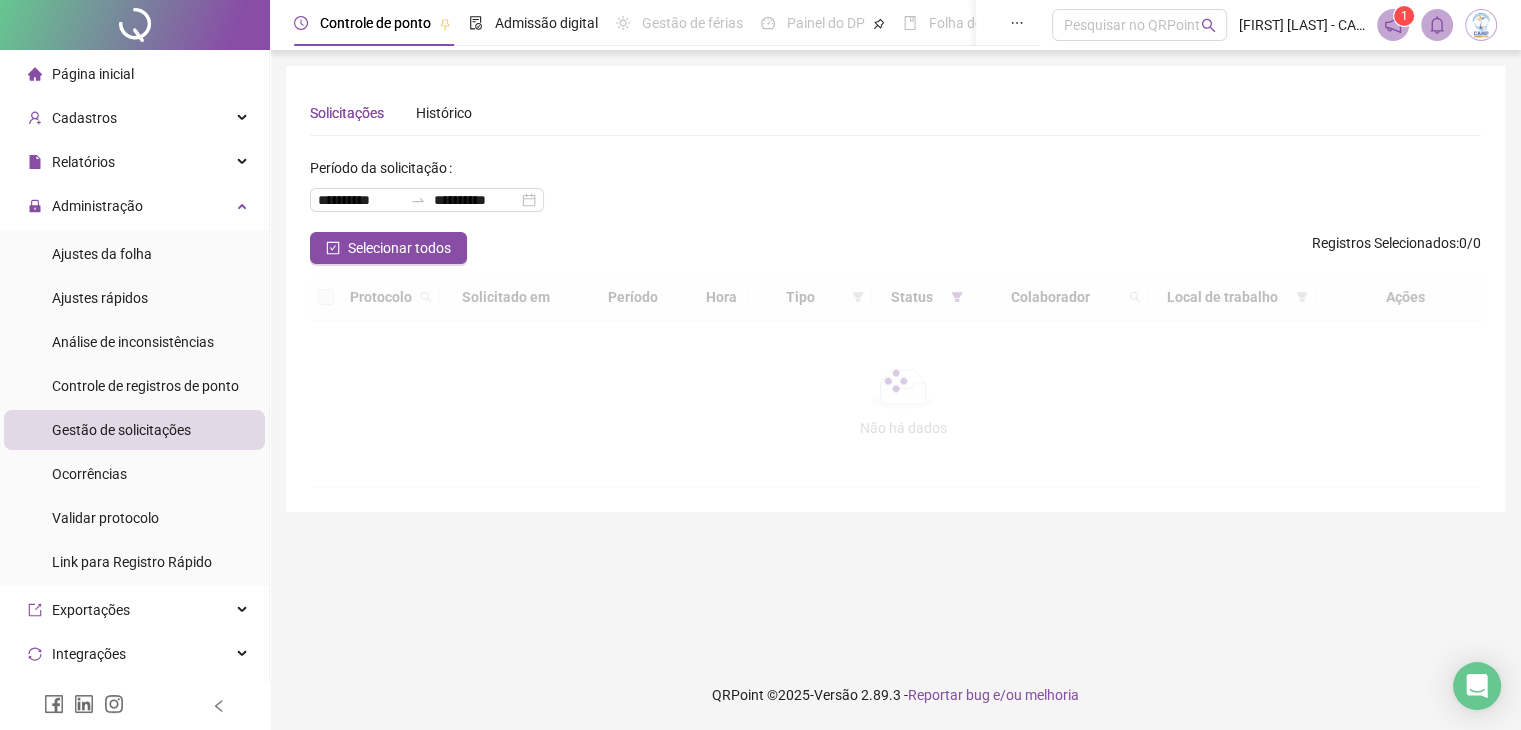 scroll, scrollTop: 0, scrollLeft: 0, axis: both 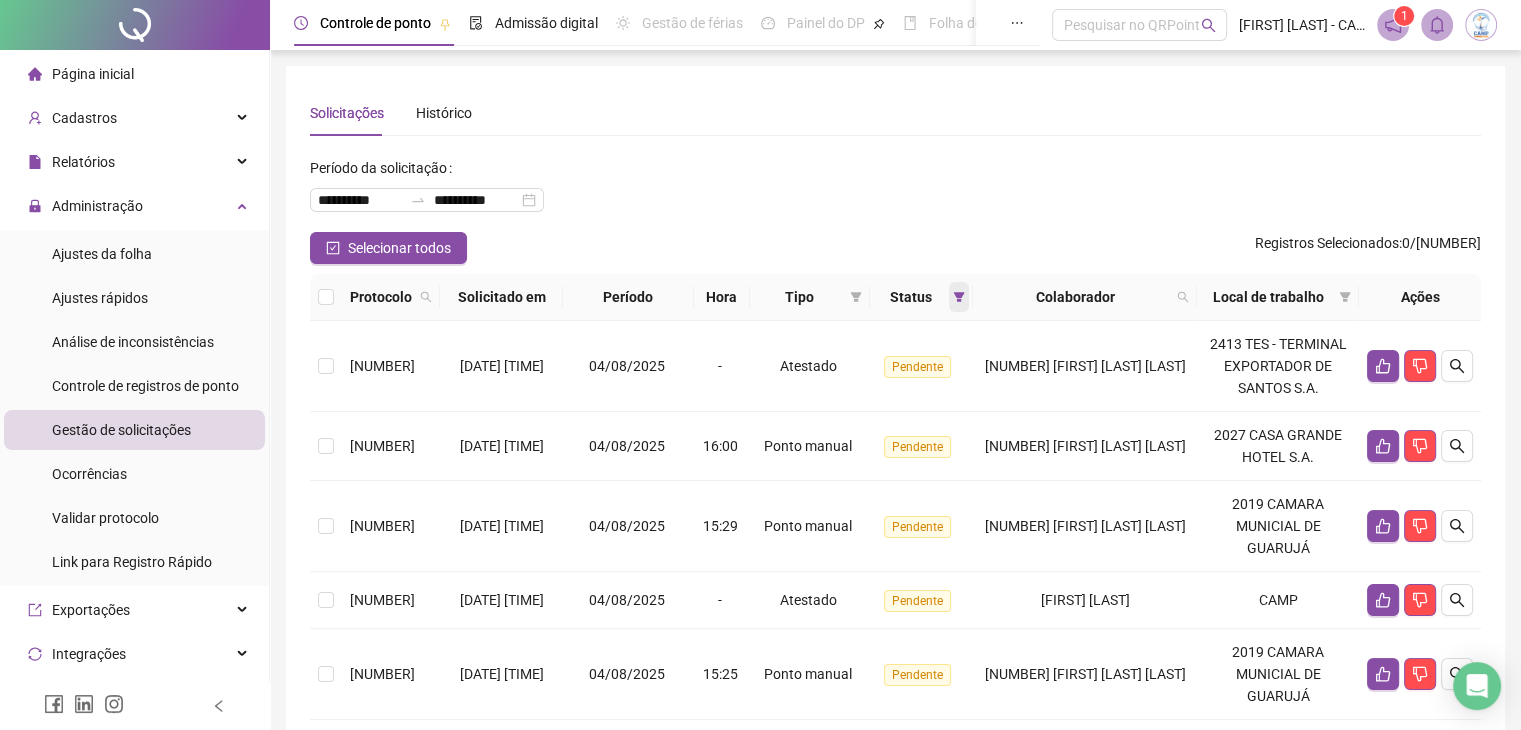 click 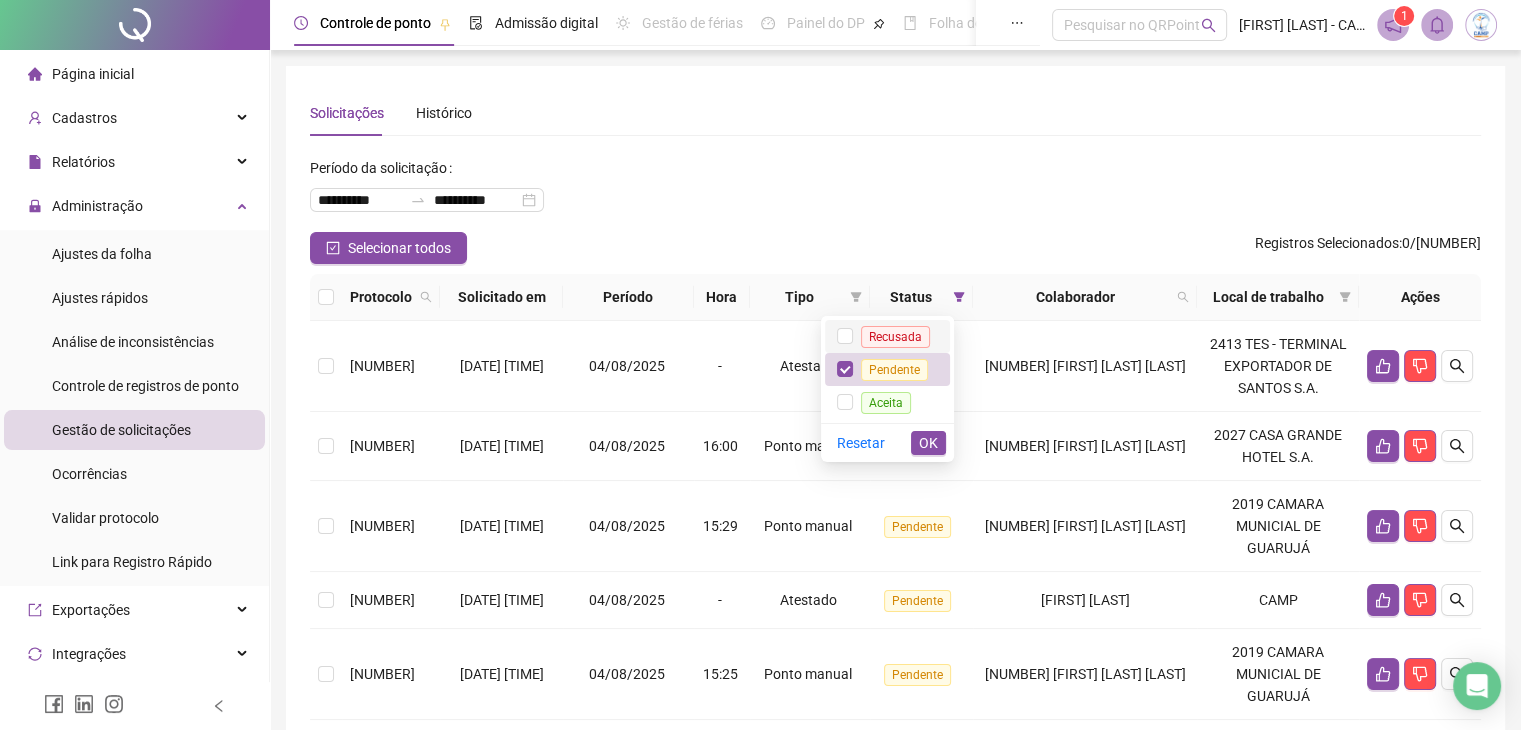 click on "Recusada" at bounding box center (895, 337) 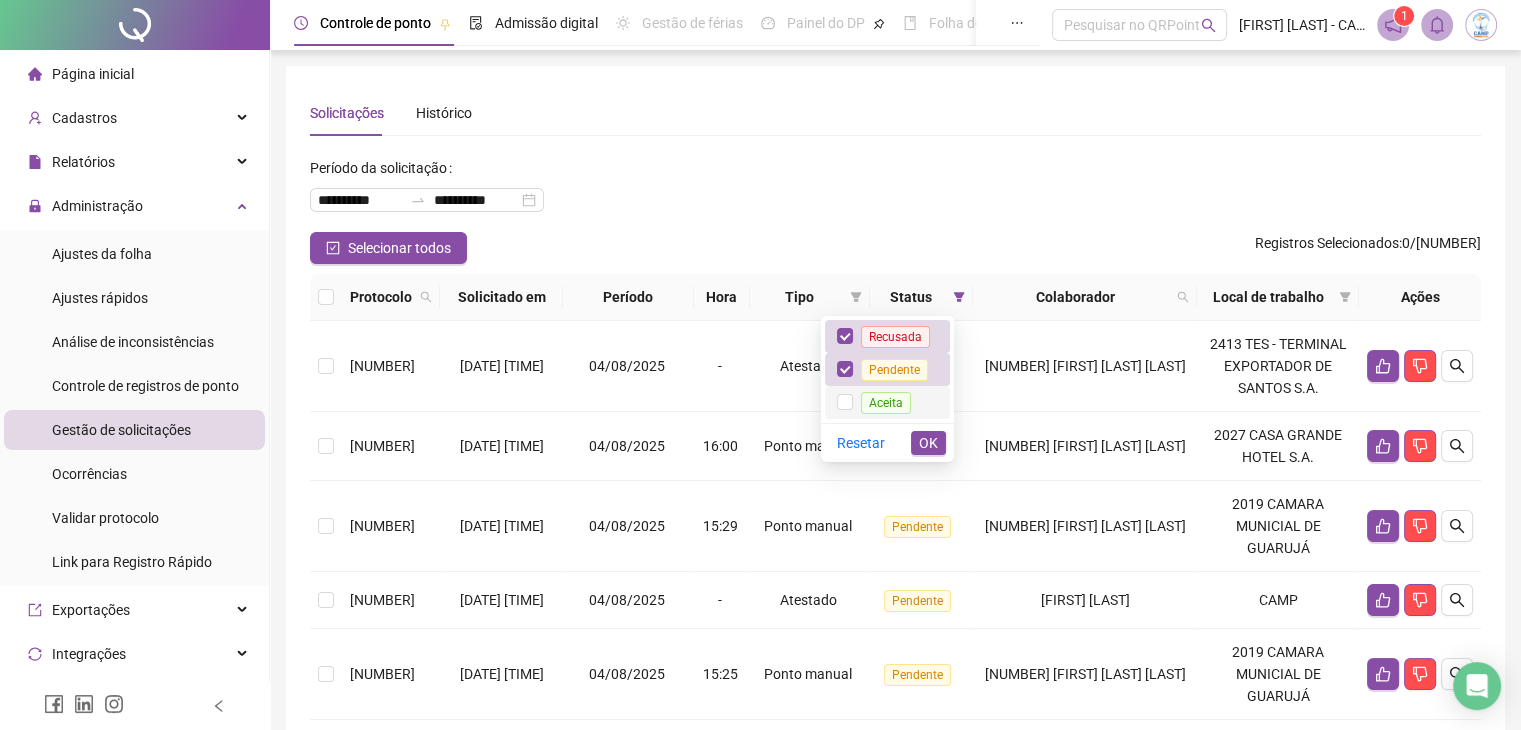 click on "Aceita" at bounding box center (886, 403) 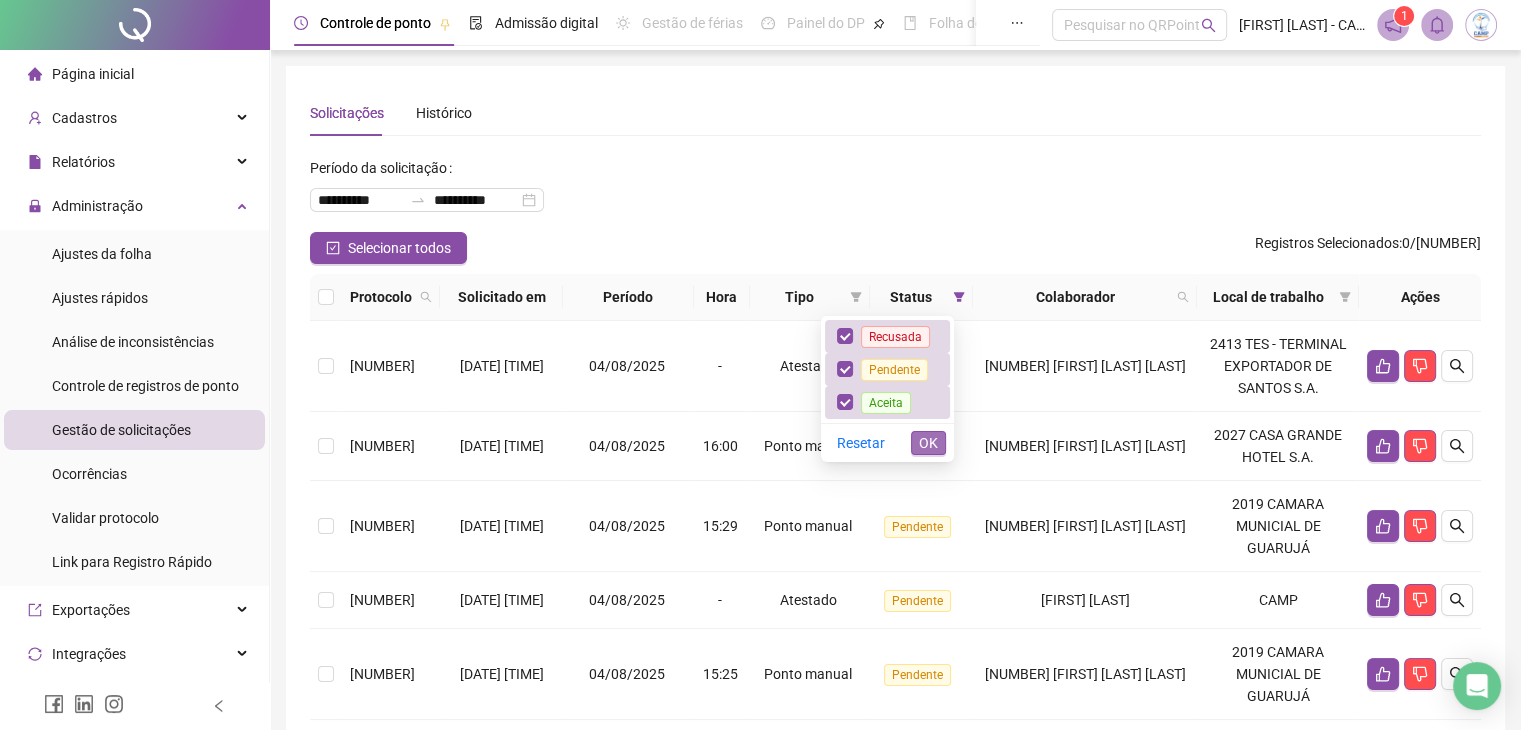 click on "OK" at bounding box center (928, 443) 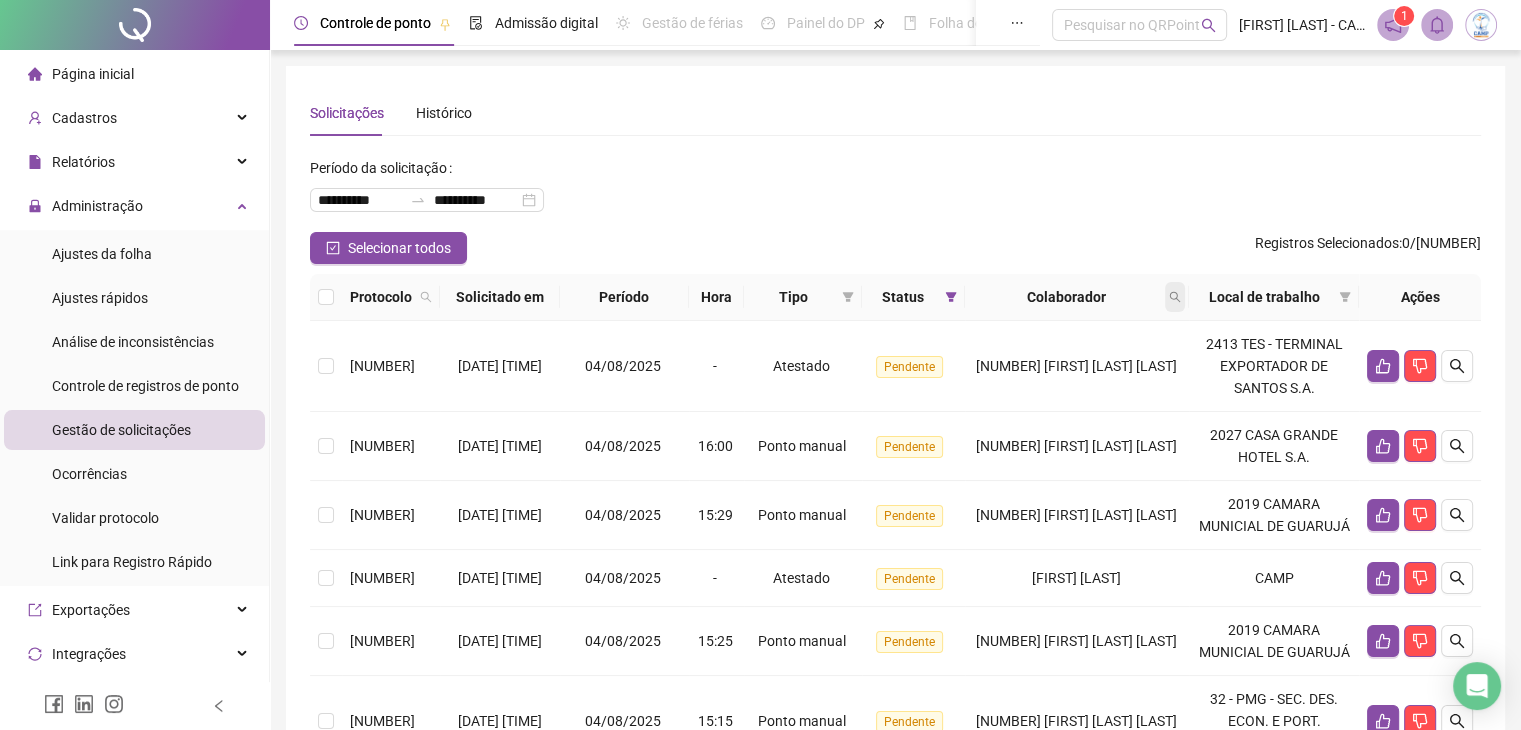click at bounding box center (1175, 297) 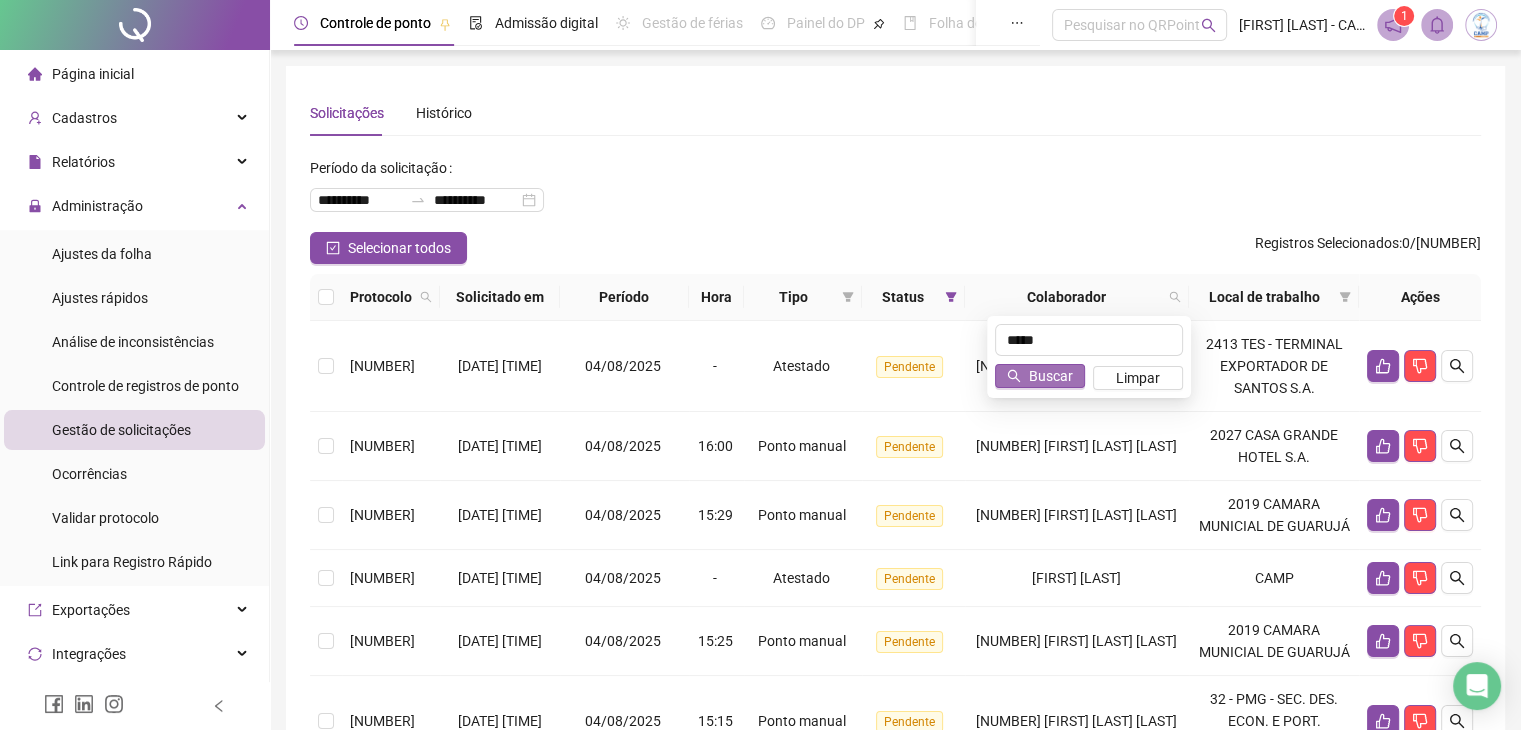 click on "Buscar" at bounding box center [1051, 376] 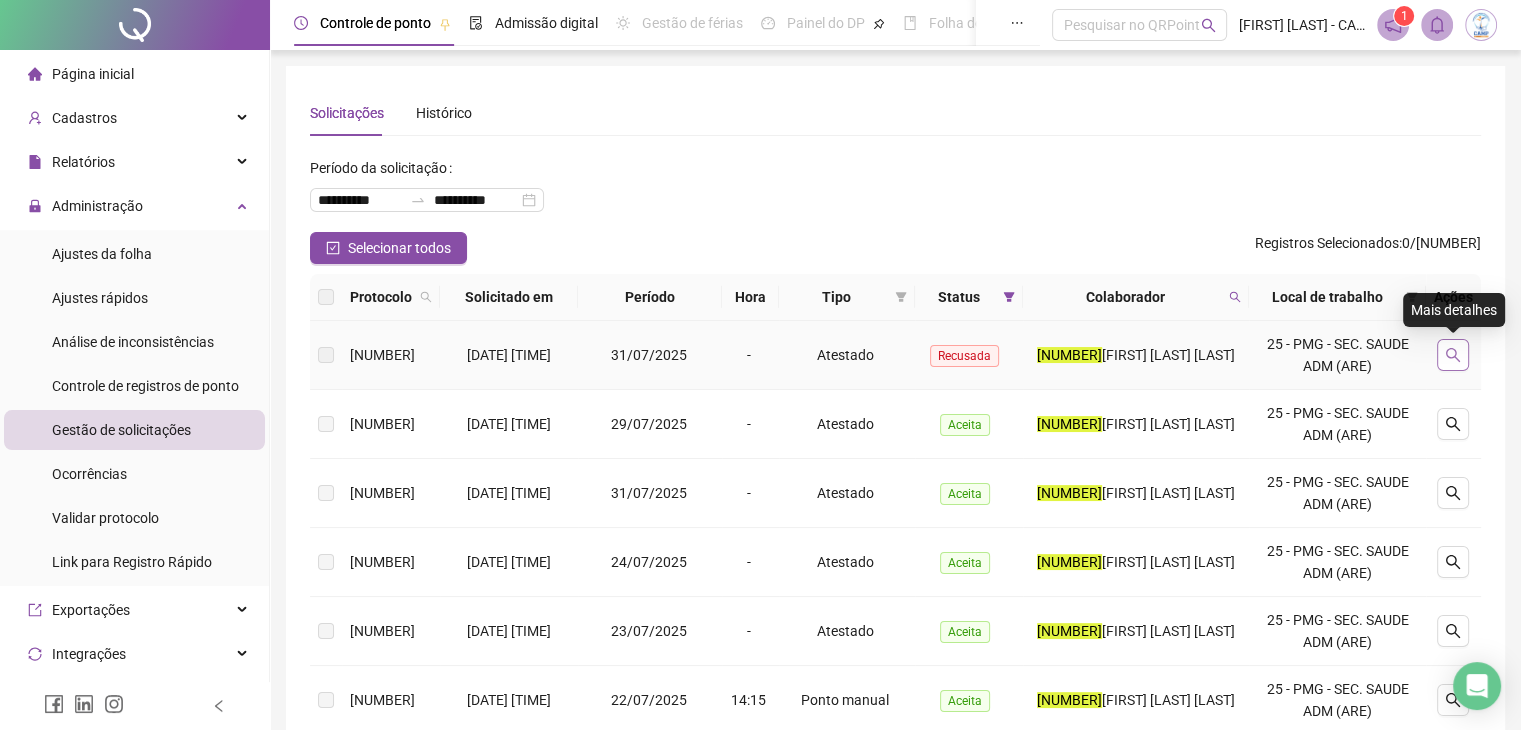 click 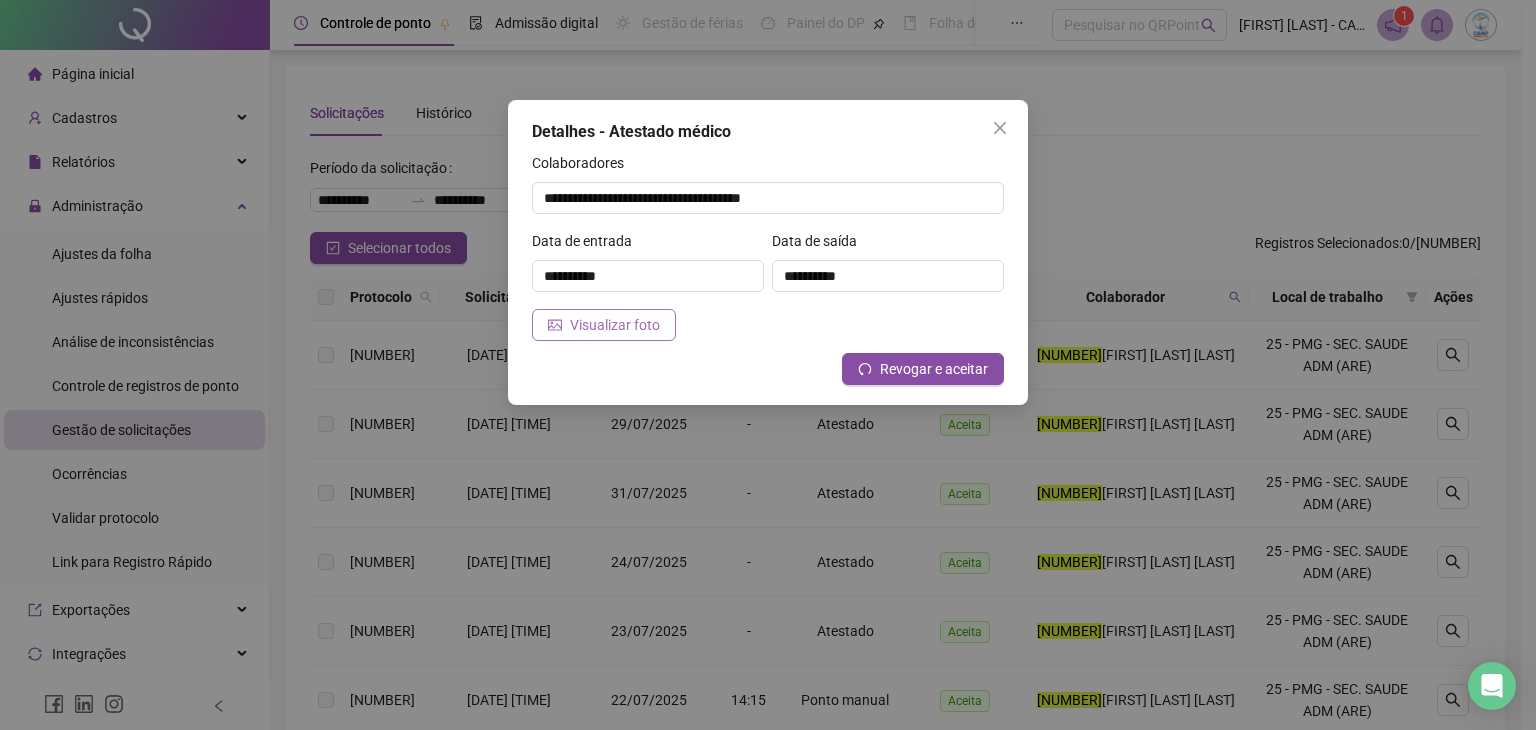 click on "Visualizar foto" at bounding box center (615, 325) 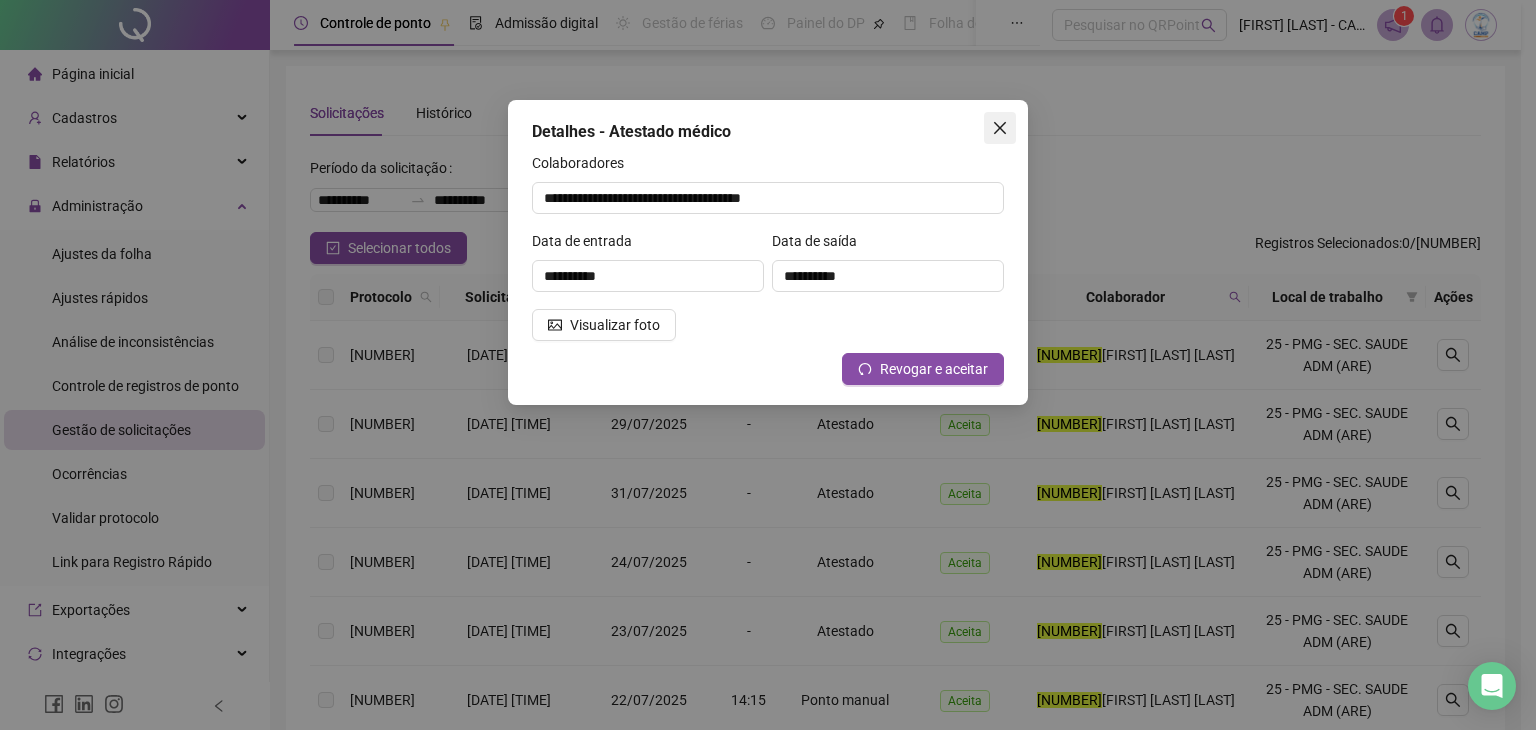 click 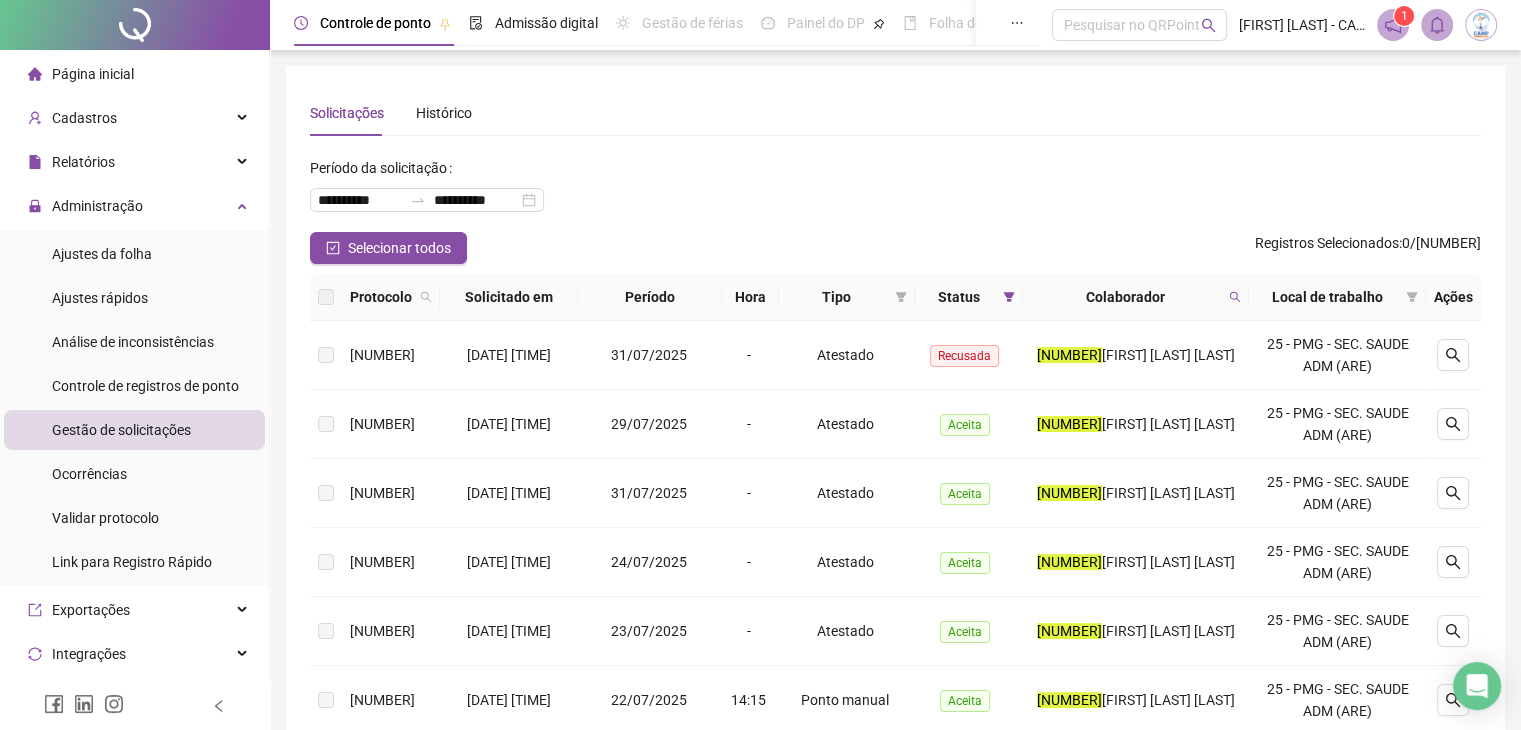 click on "Colaborador" at bounding box center [1136, 297] 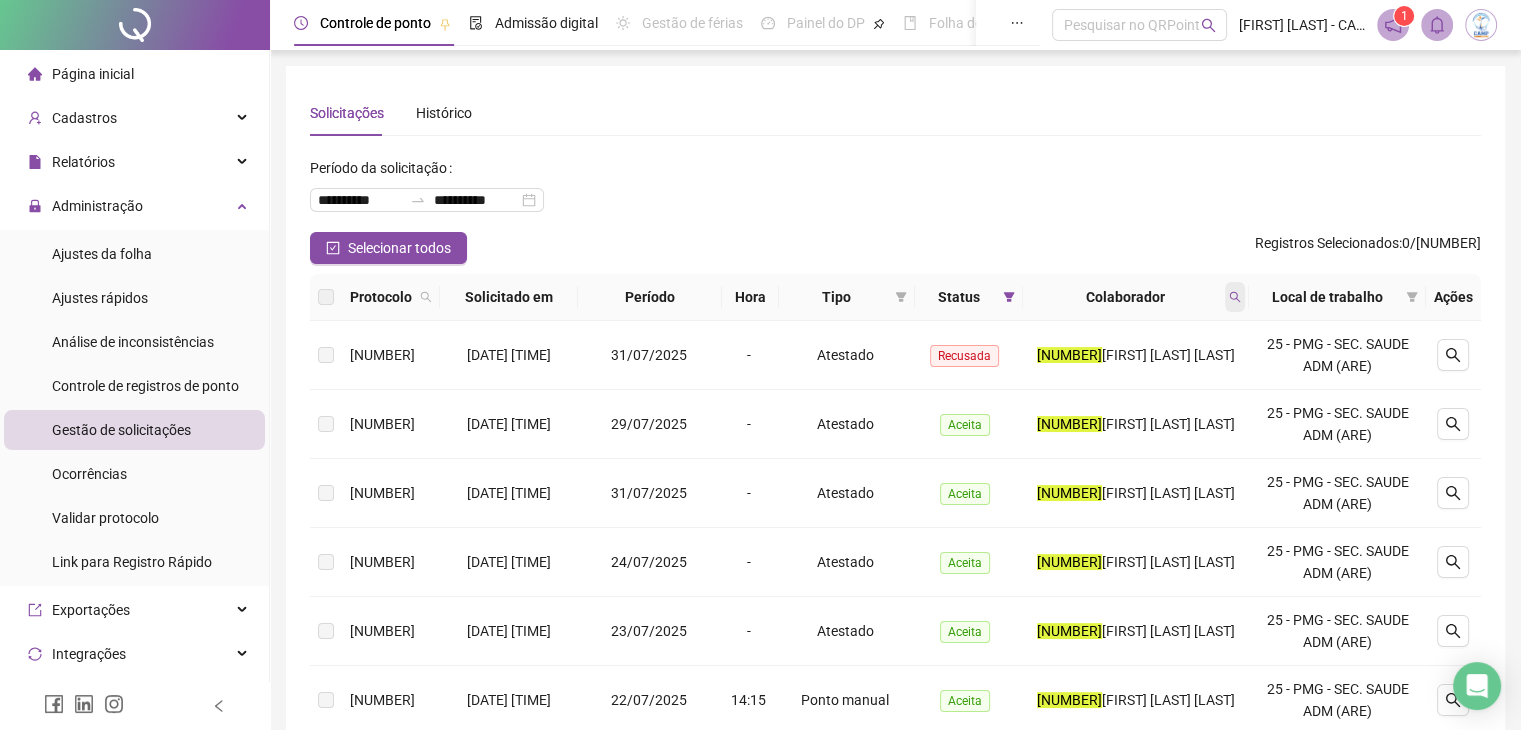 click at bounding box center [1235, 297] 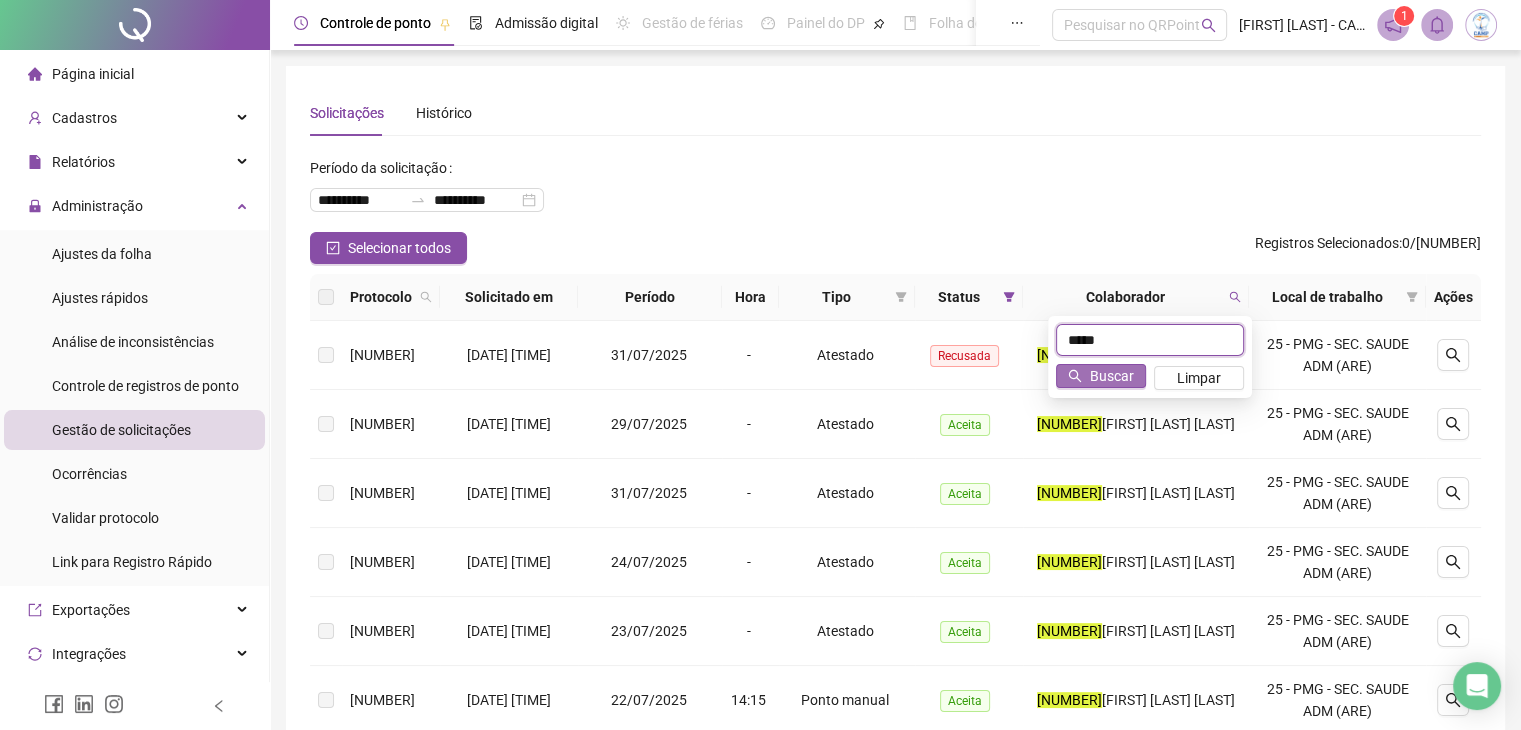 type on "*****" 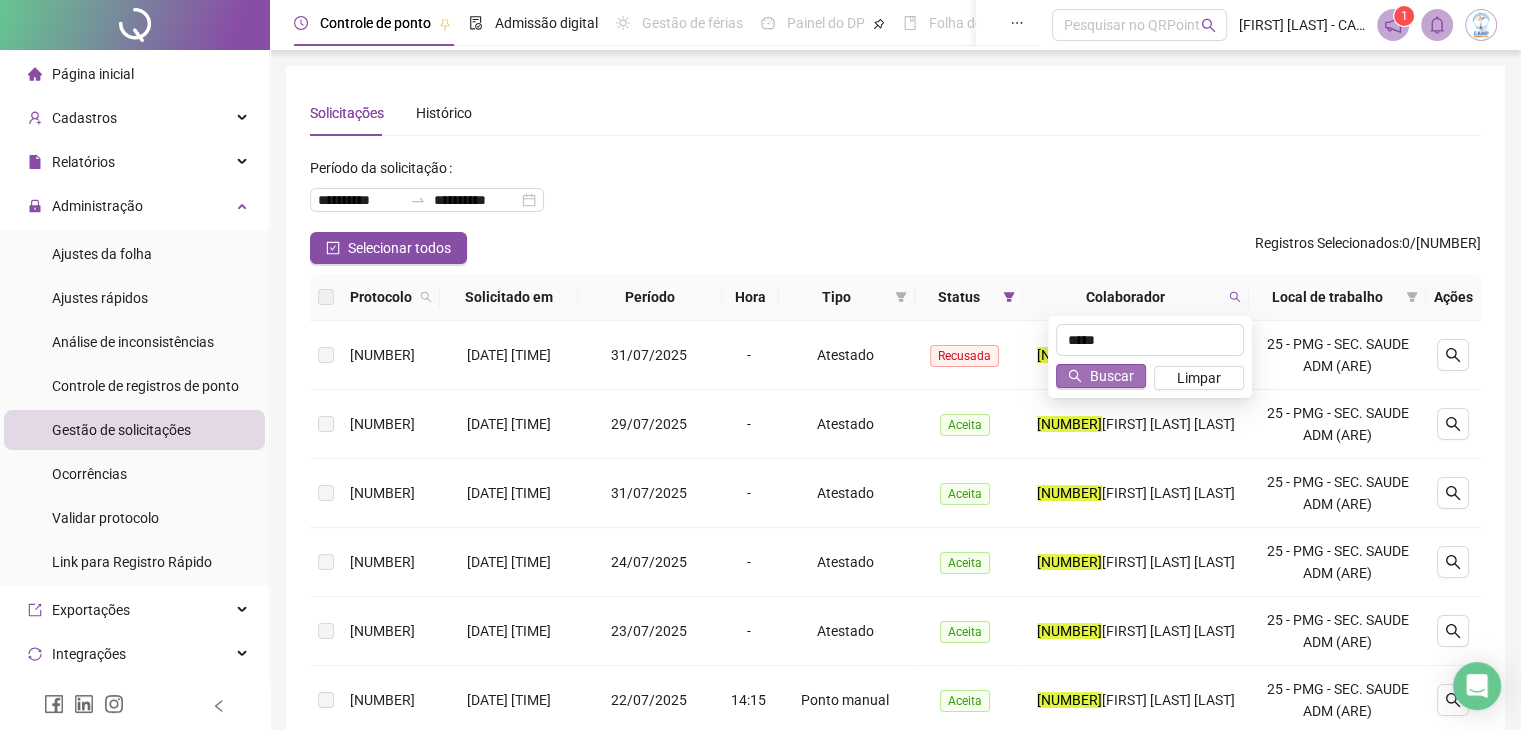 click on "Buscar" at bounding box center [1101, 376] 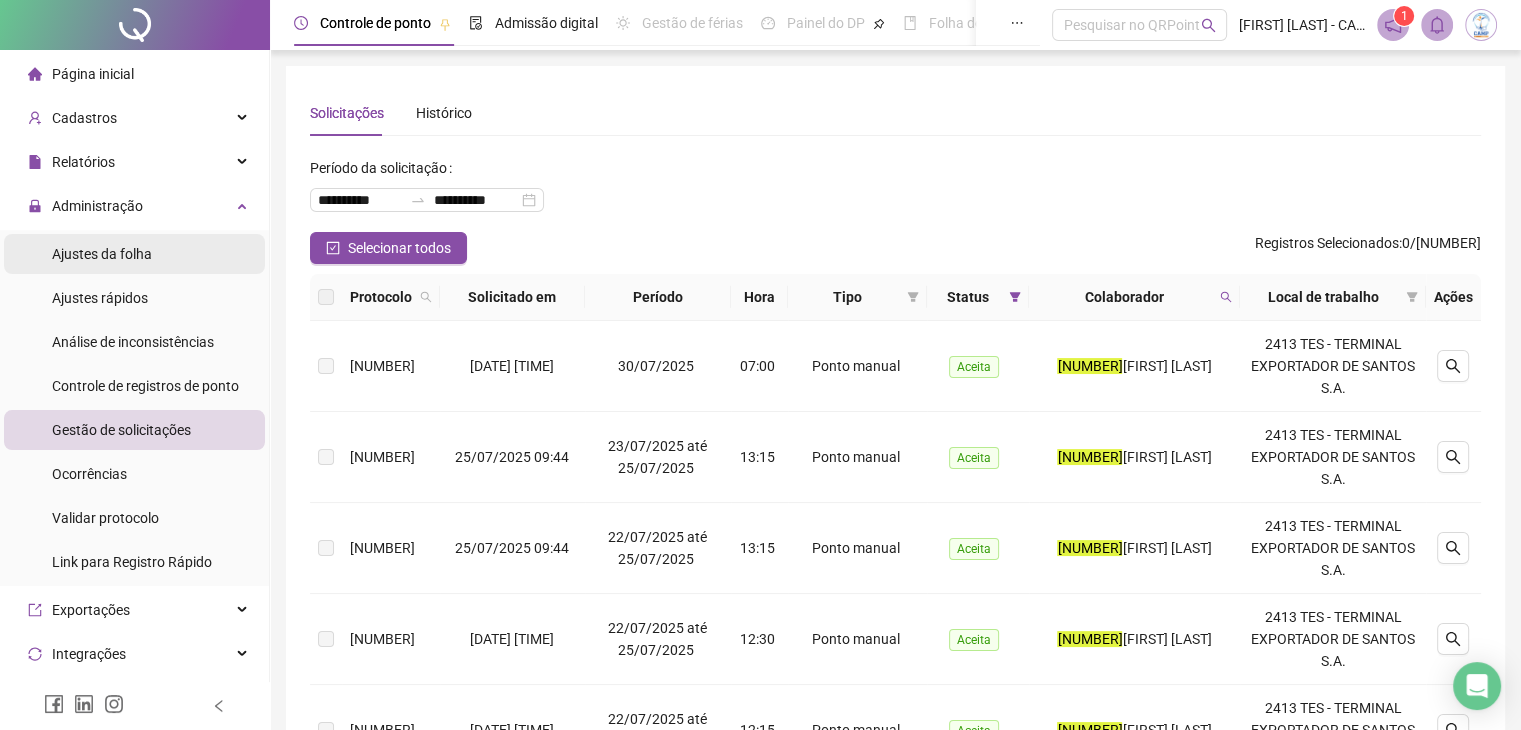 click on "Ajustes da folha" at bounding box center (102, 254) 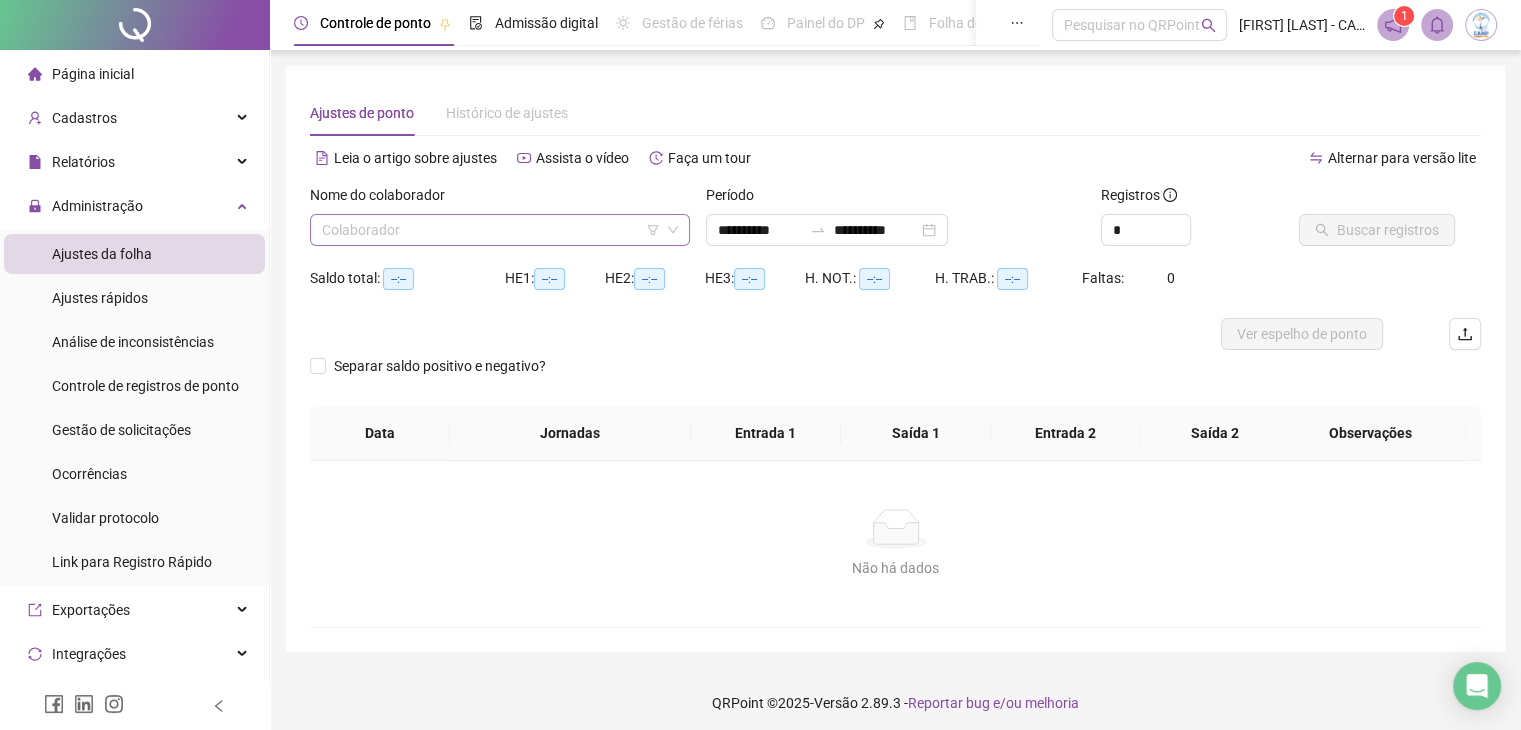 click at bounding box center [491, 230] 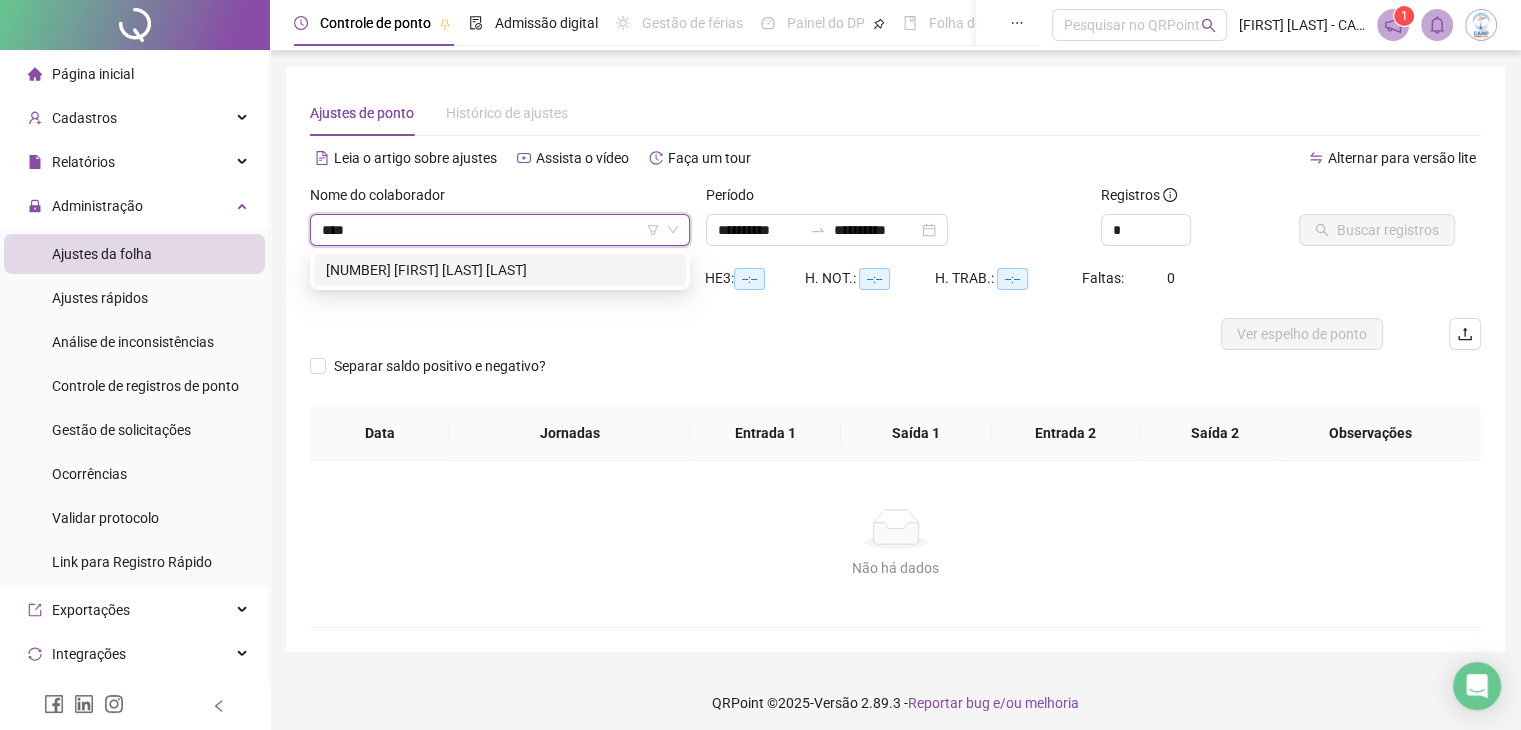 type on "*****" 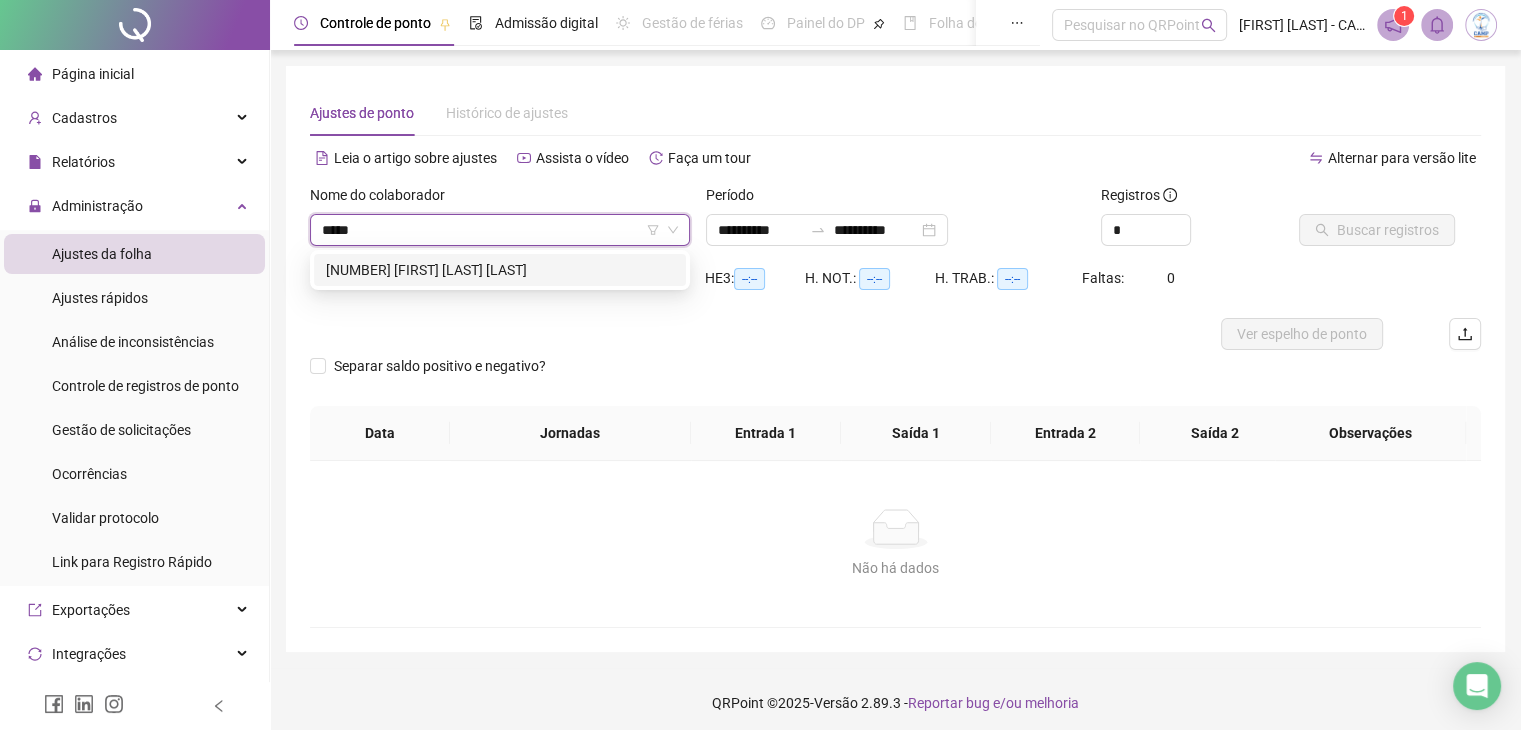 click on "[NUMBER] [FIRST] [LAST] [LAST]" at bounding box center [500, 270] 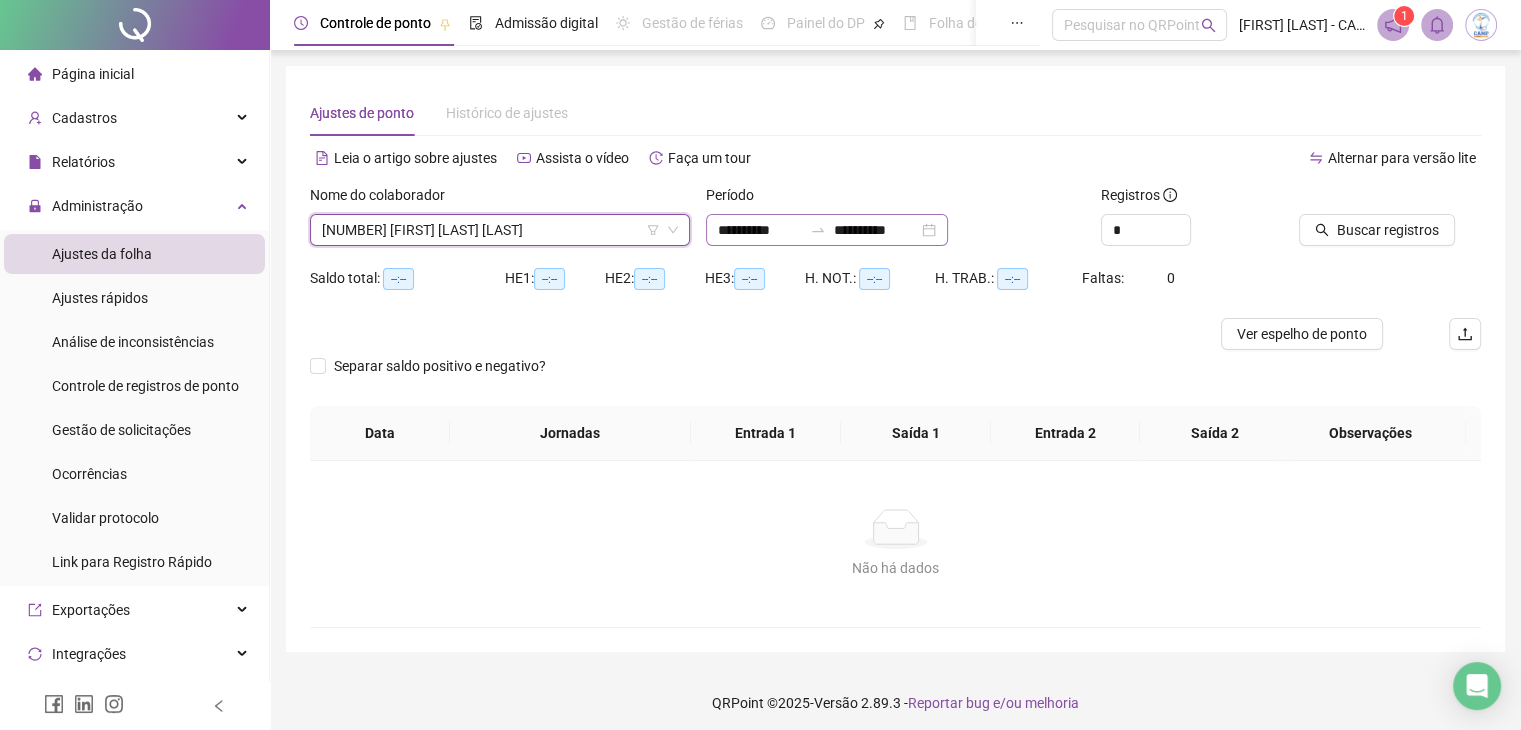 click on "**********" at bounding box center [827, 230] 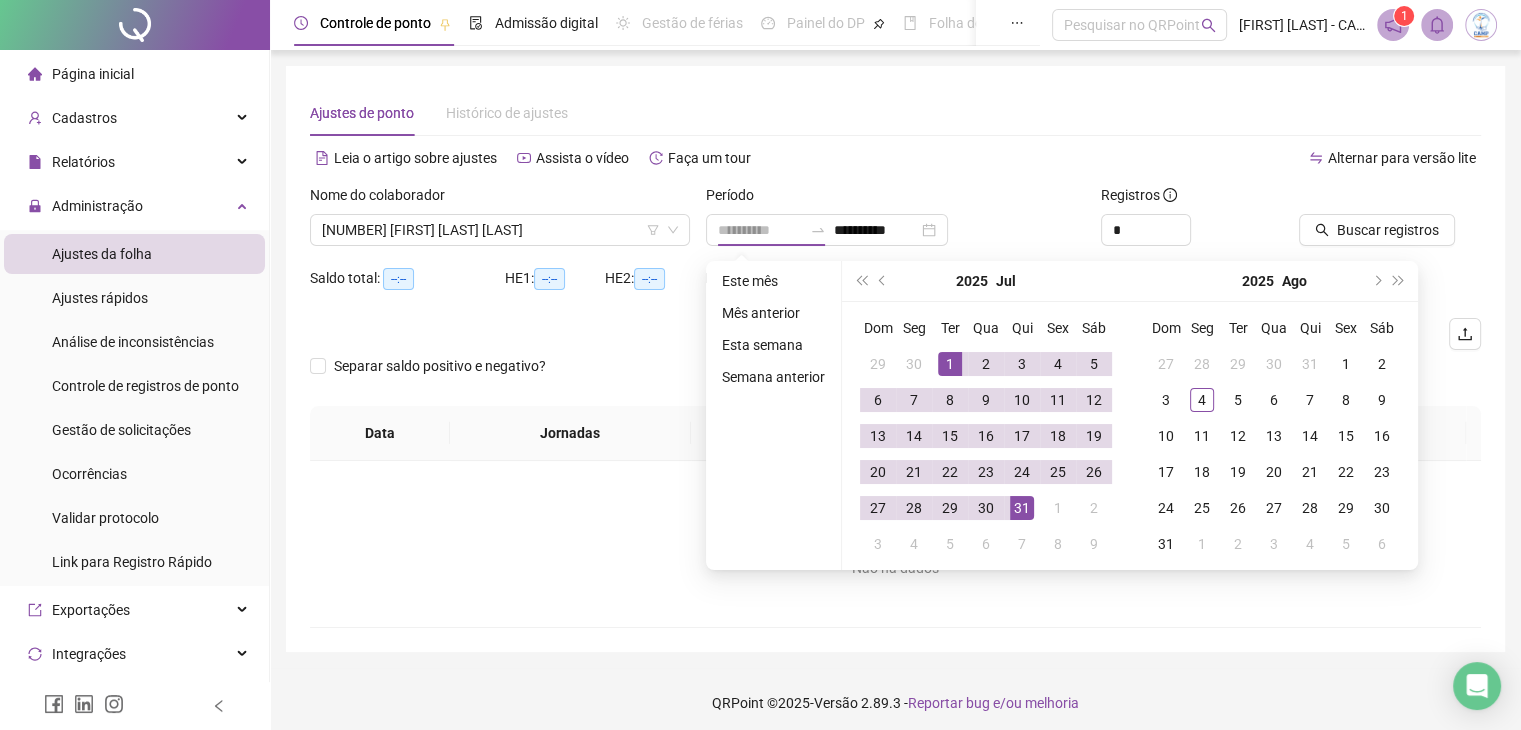 click on "1" at bounding box center (950, 364) 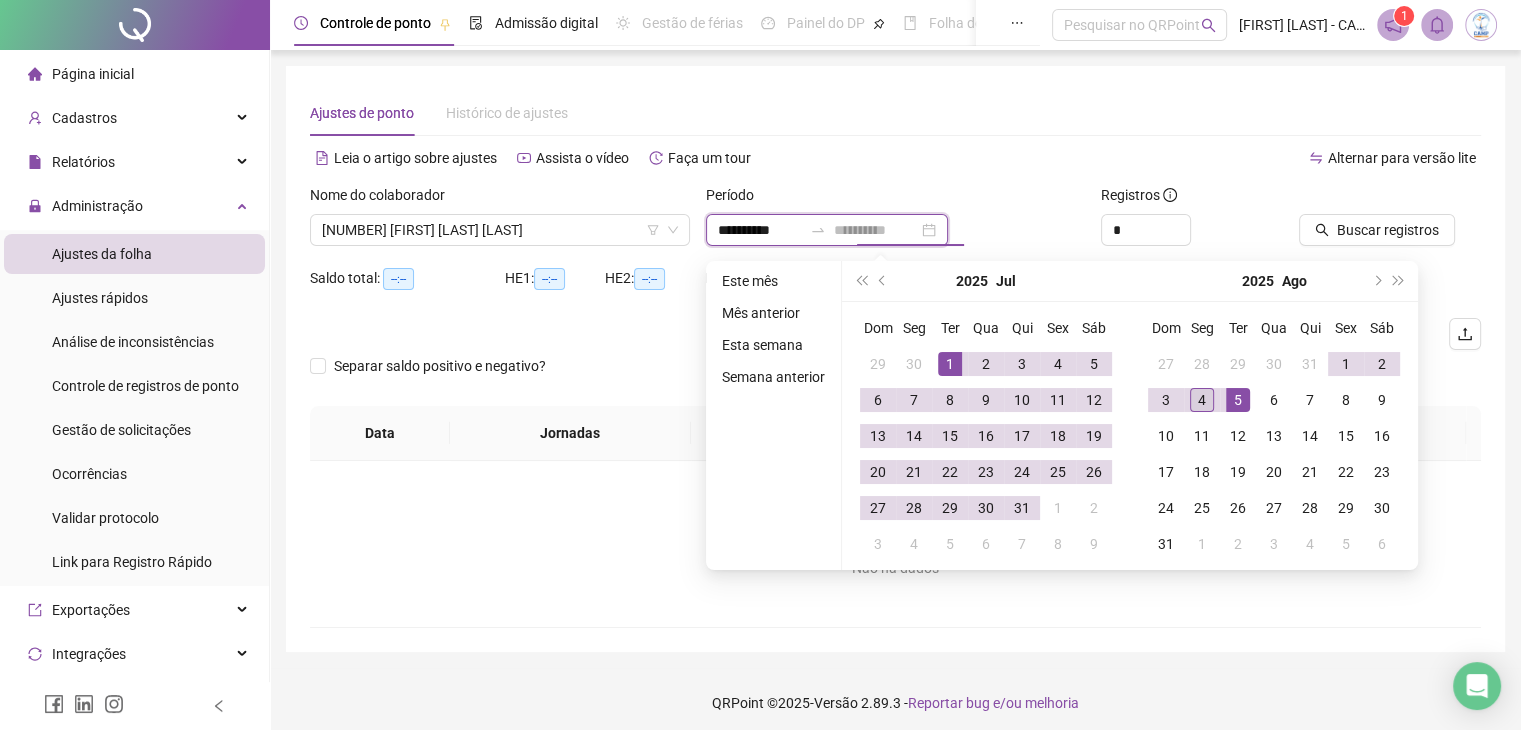 type on "**********" 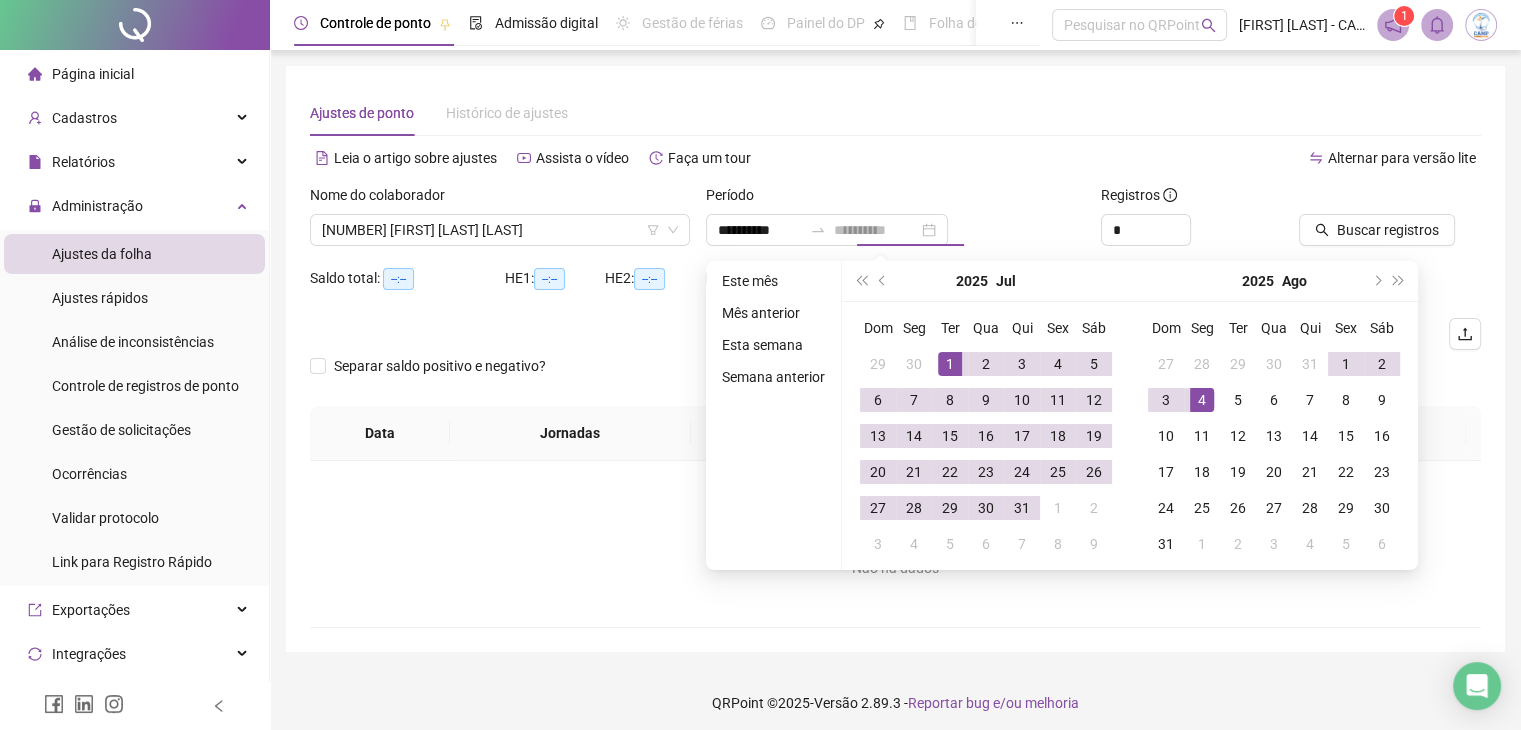 click on "4" at bounding box center (1202, 400) 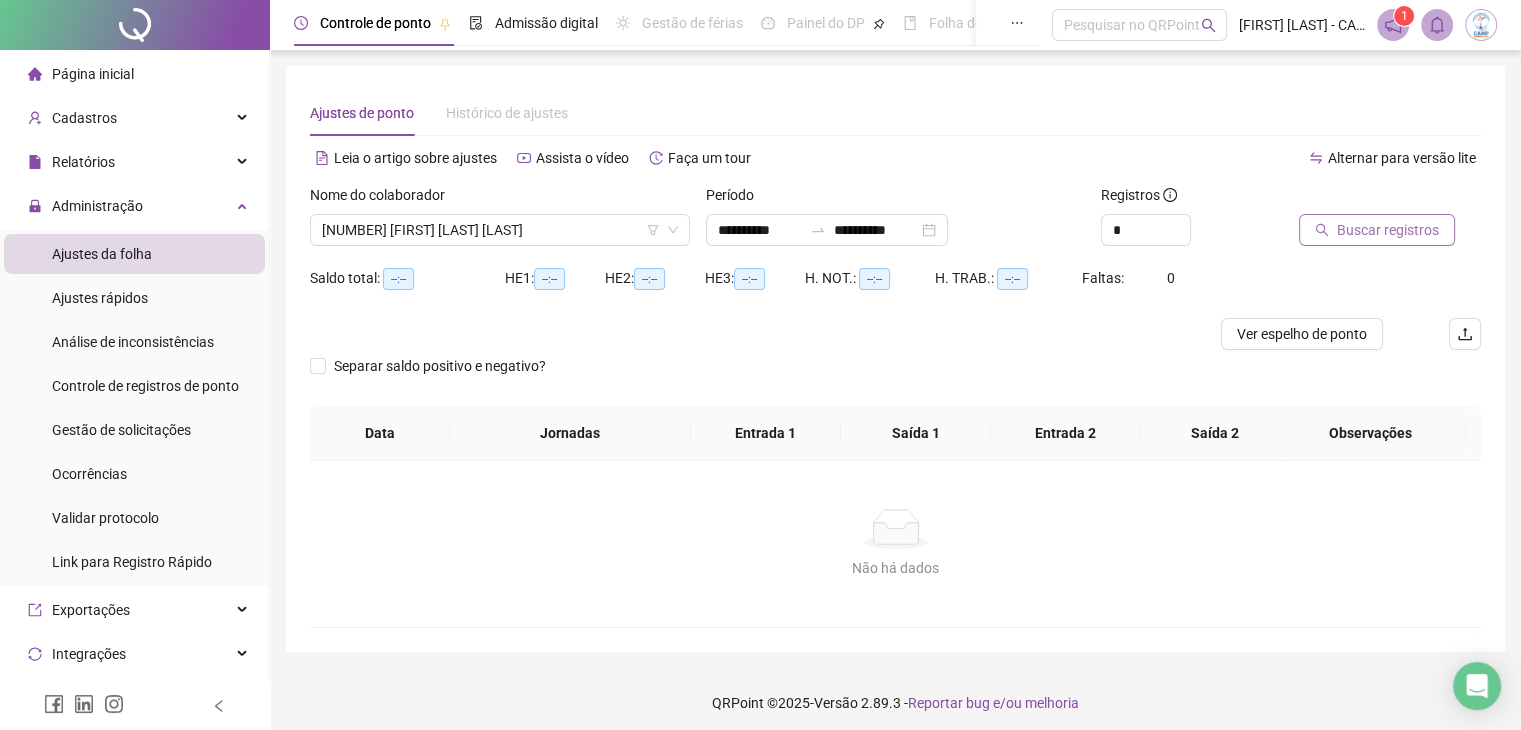 click on "Buscar registros" at bounding box center [1388, 230] 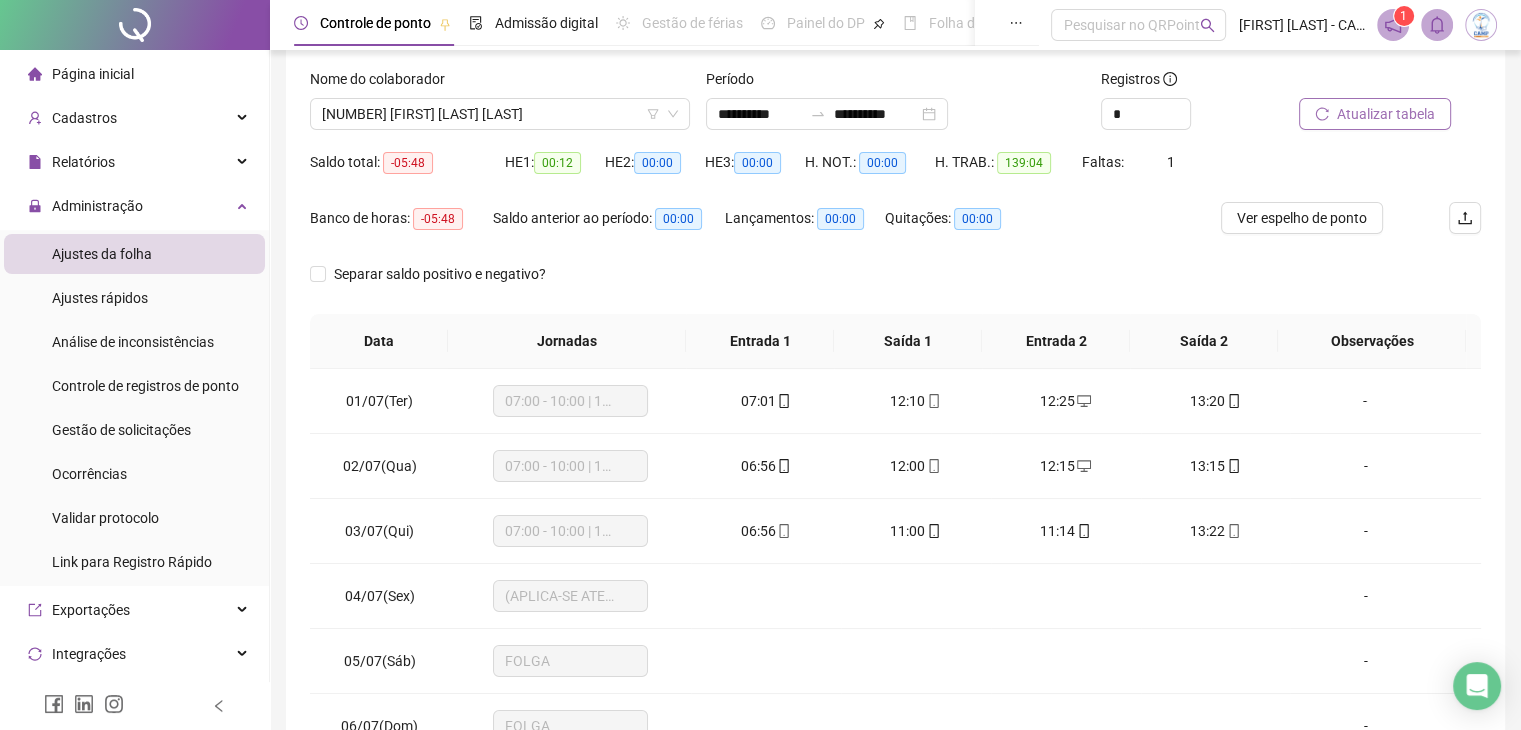 scroll, scrollTop: 292, scrollLeft: 0, axis: vertical 